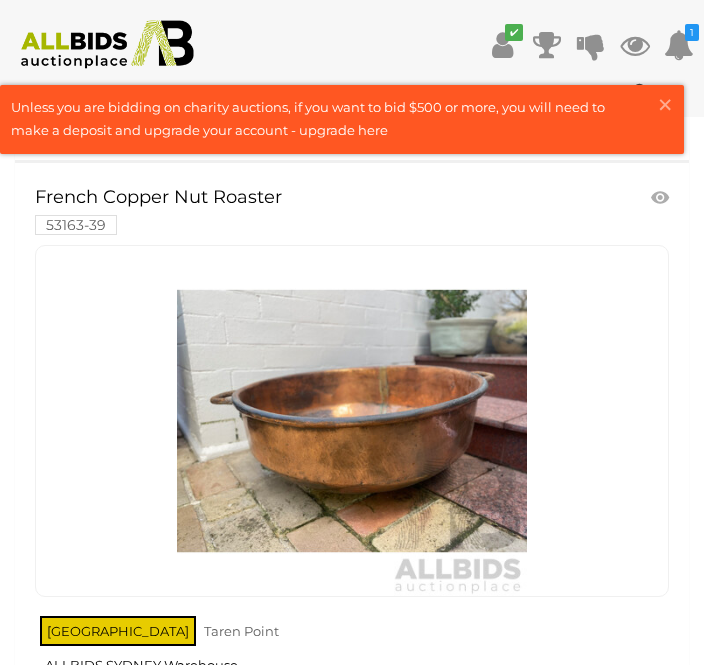 scroll, scrollTop: 9260, scrollLeft: 0, axis: vertical 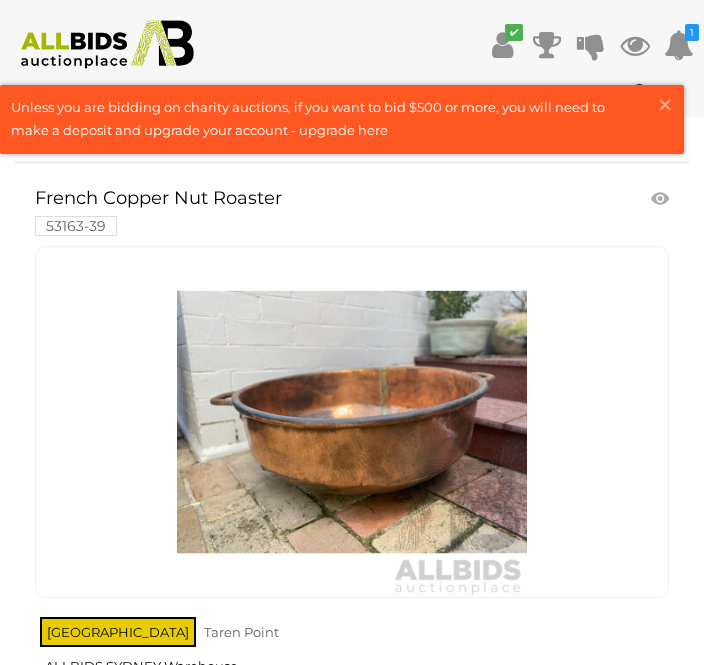 click at bounding box center (352, 422) 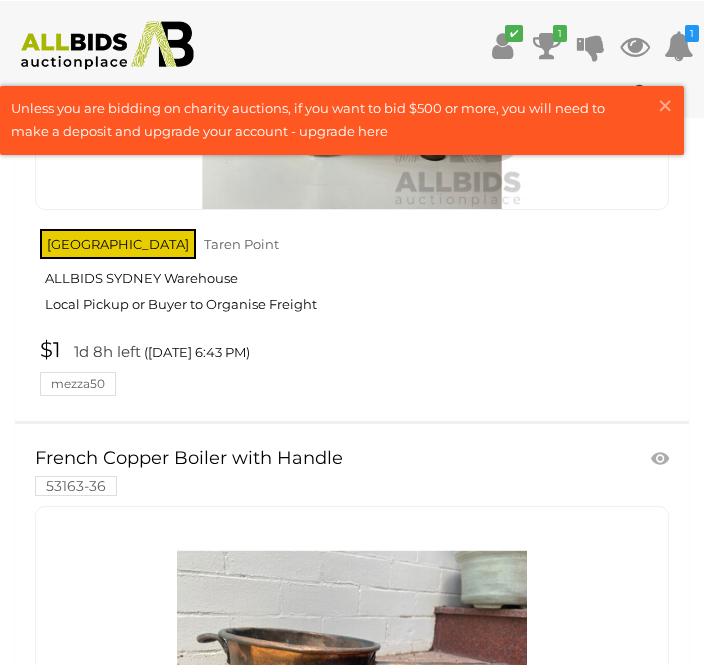 scroll, scrollTop: 18185, scrollLeft: 0, axis: vertical 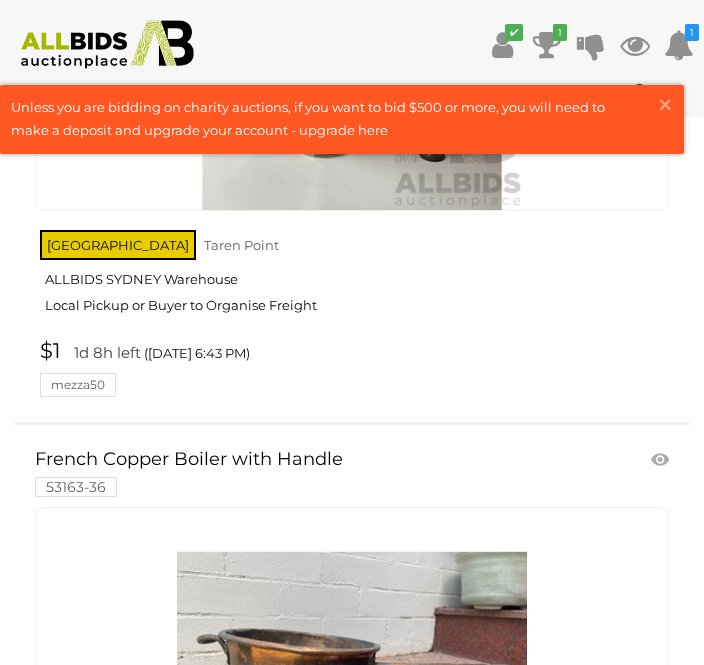 click at bounding box center [352, 683] 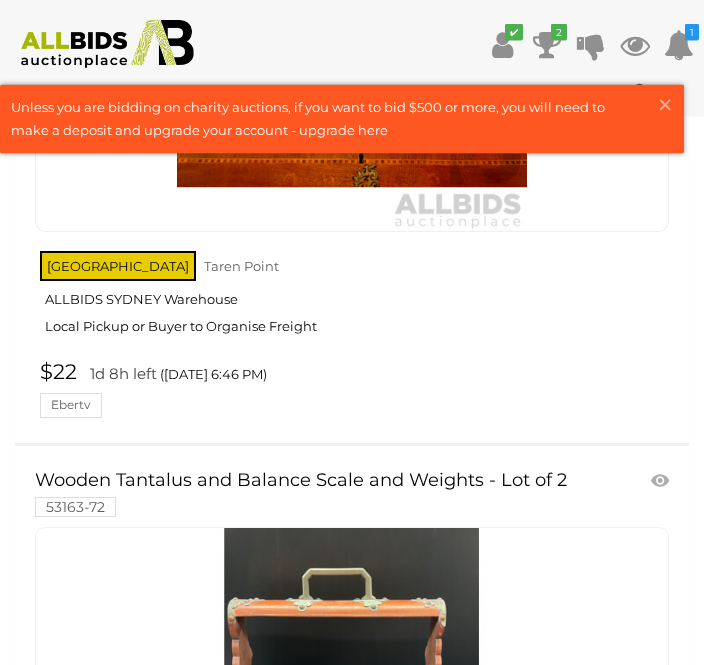 scroll, scrollTop: 22110, scrollLeft: 0, axis: vertical 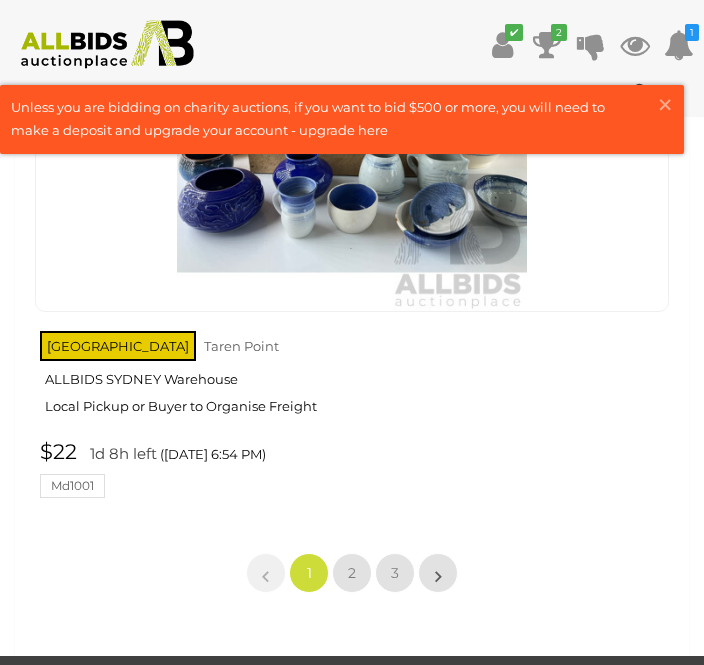 click on "2" at bounding box center (352, 573) 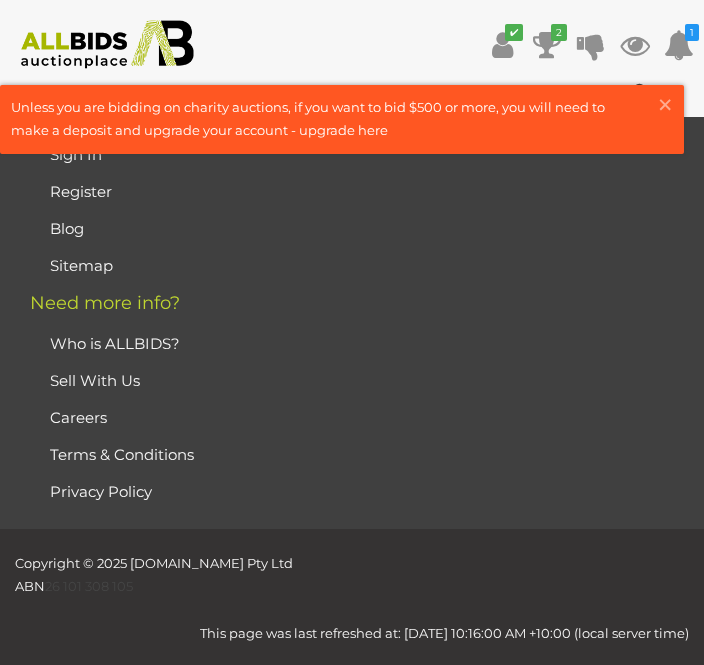 scroll, scrollTop: 34, scrollLeft: 0, axis: vertical 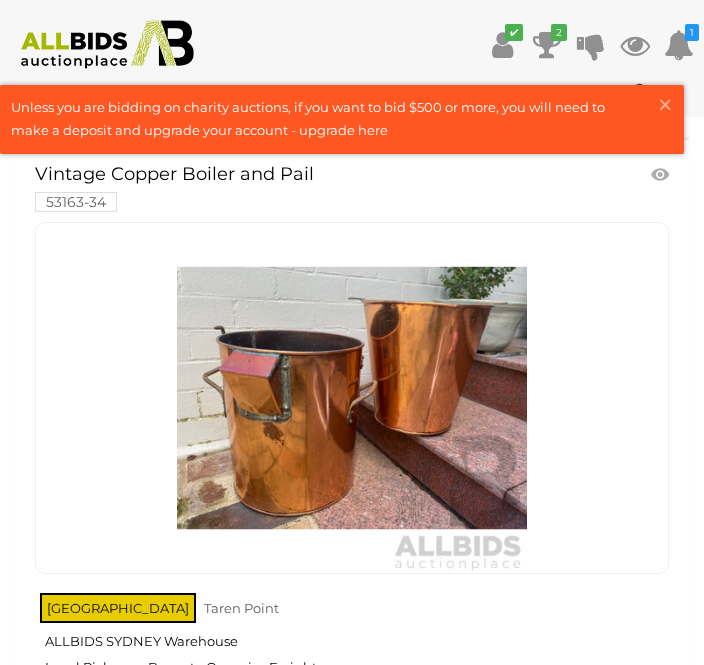 click at bounding box center (352, 398) 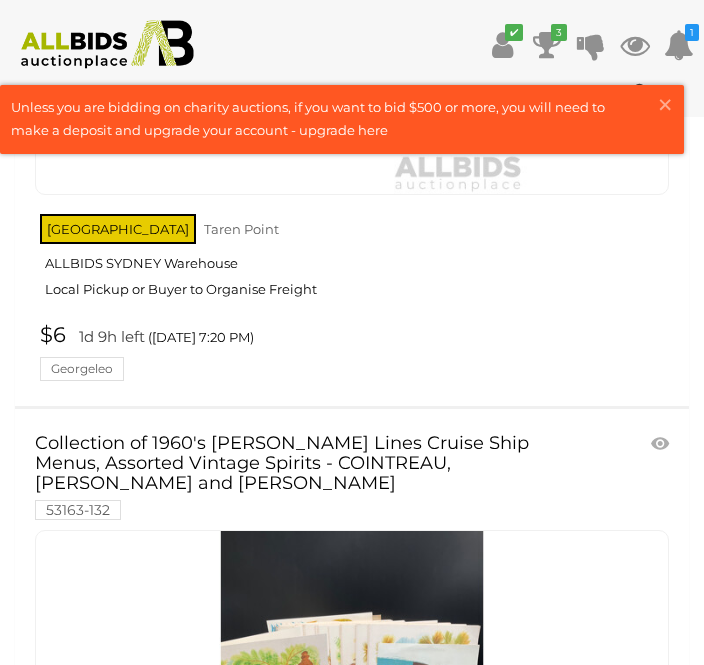 scroll, scrollTop: 19489, scrollLeft: 0, axis: vertical 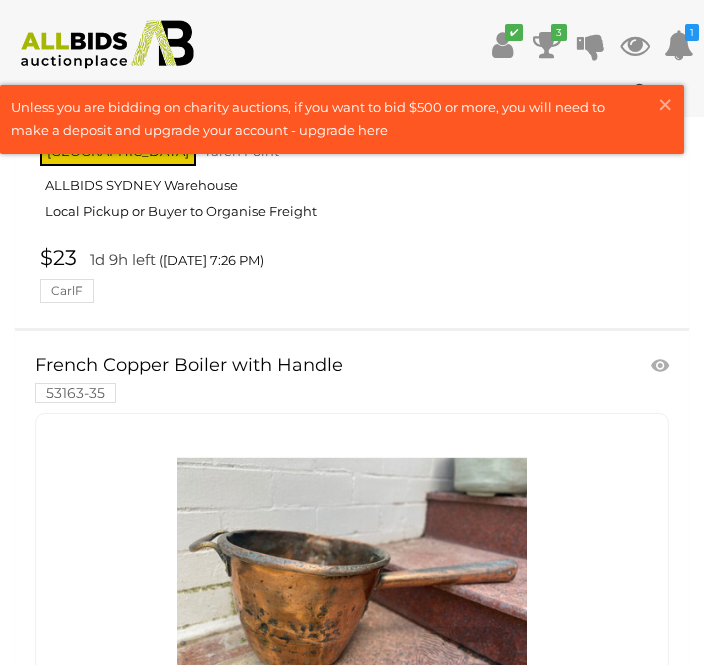 click at bounding box center (352, 589) 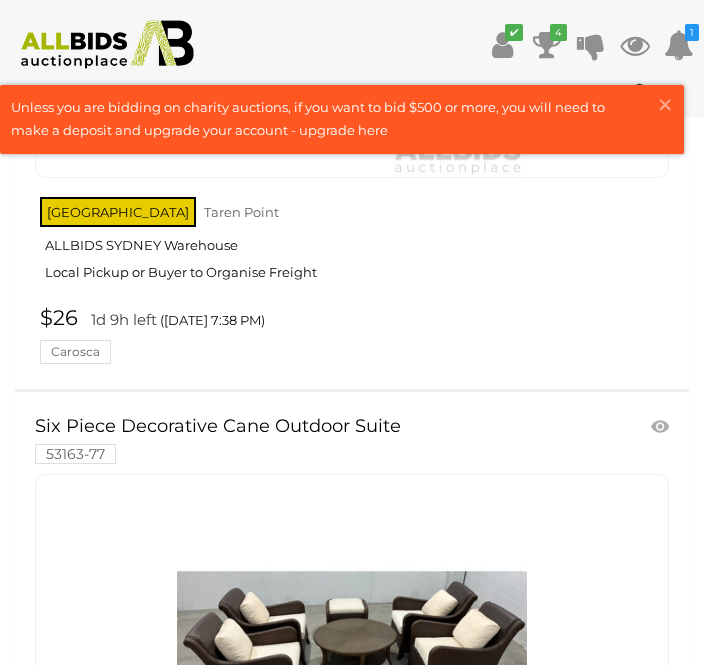 scroll, scrollTop: 31565, scrollLeft: 0, axis: vertical 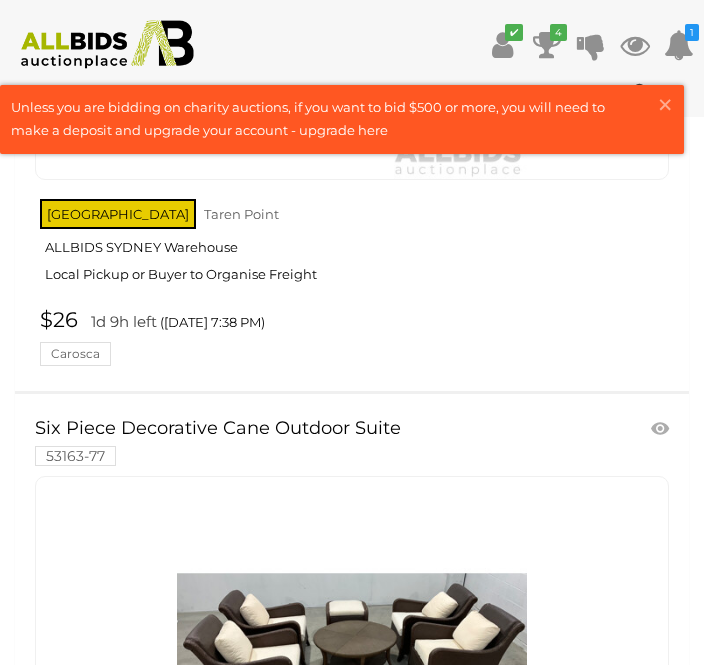 click at bounding box center [352, 652] 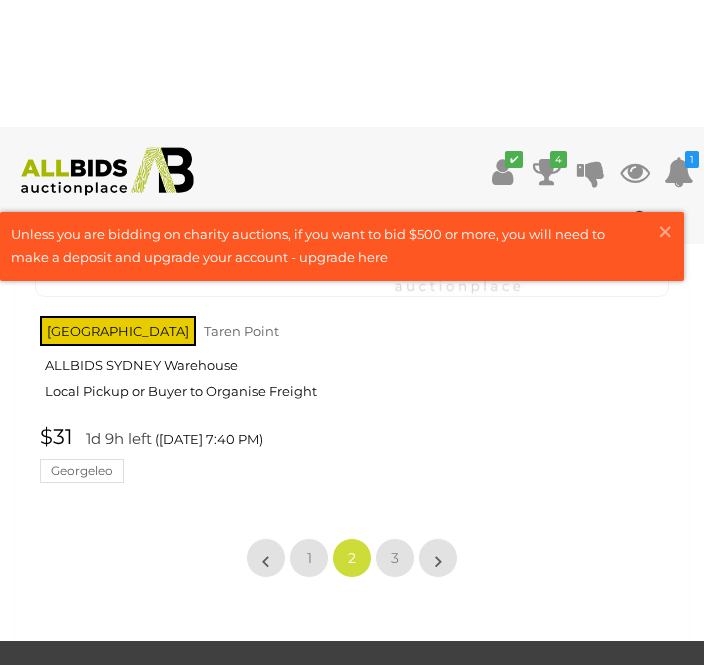 scroll, scrollTop: 32685, scrollLeft: 0, axis: vertical 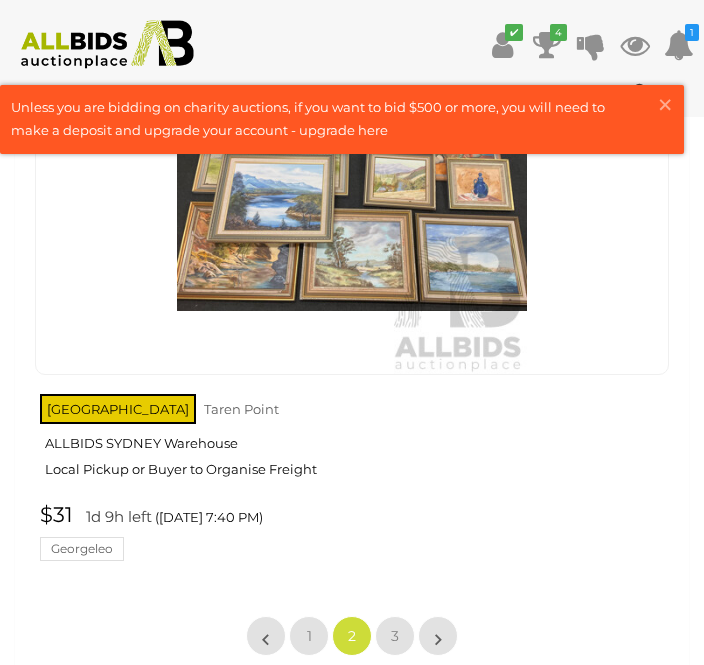 click on "3" at bounding box center (395, 636) 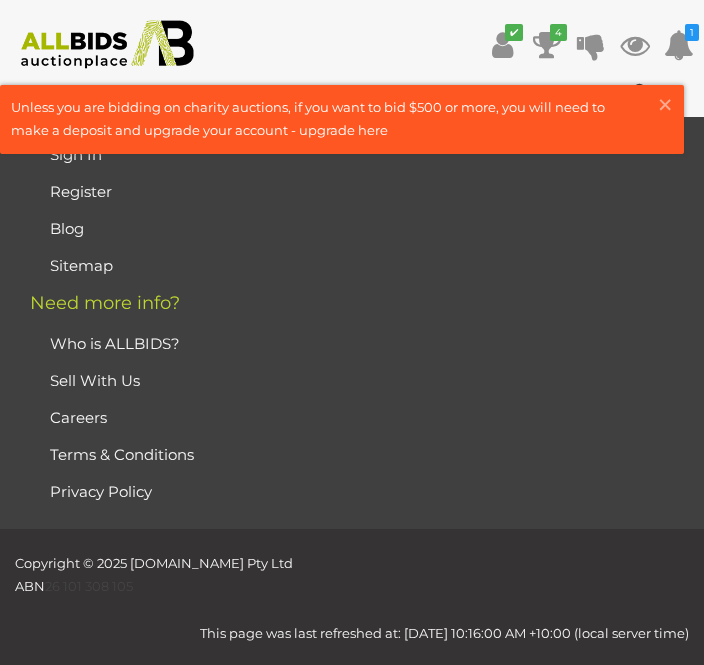 scroll, scrollTop: 34, scrollLeft: 0, axis: vertical 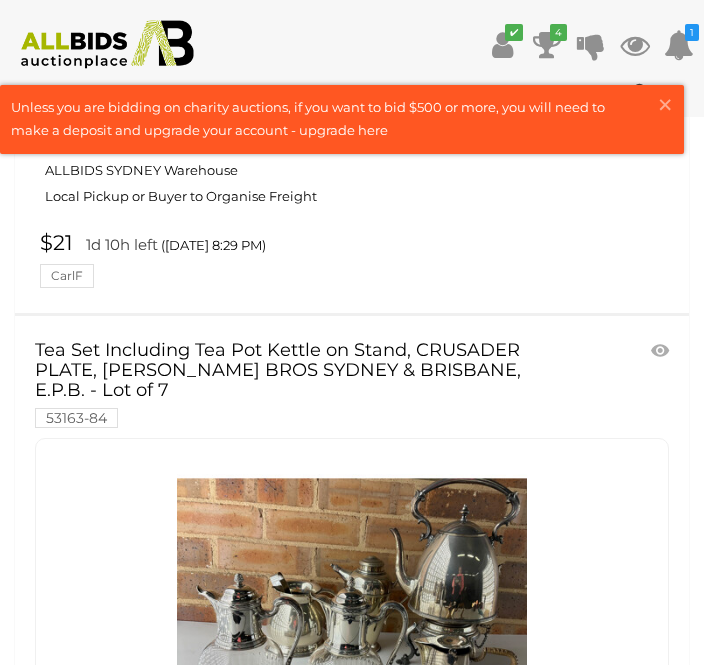 click on "Tea Set Including Tea Pot Kettle on Stand, CRUSADER PLATE, MARDY BROS SYDNEY & BRISBANE, E.P.B. - Lot of 7
53163-84" at bounding box center [352, 658] 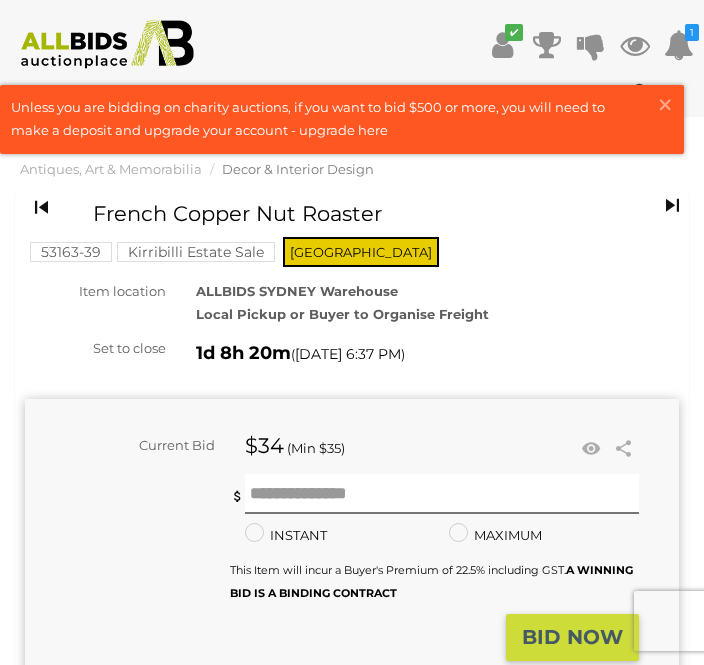 scroll, scrollTop: 0, scrollLeft: 0, axis: both 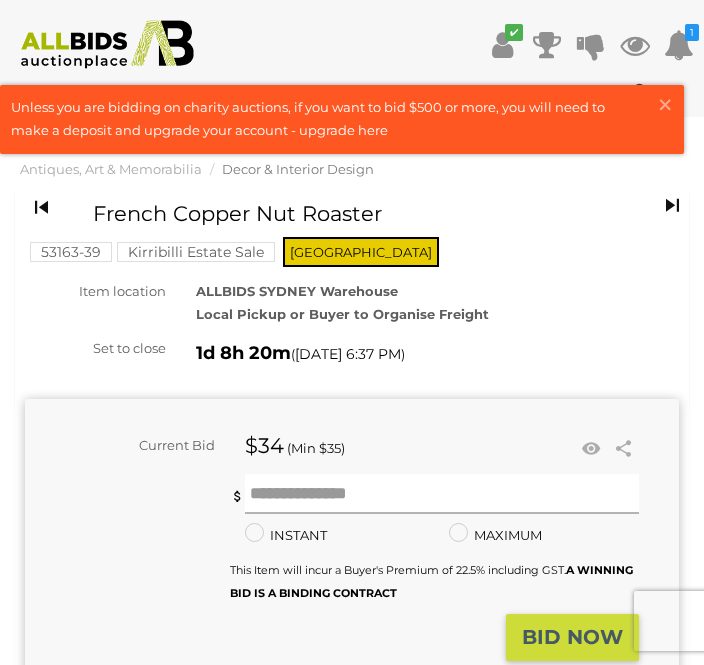 click at bounding box center [442, 494] 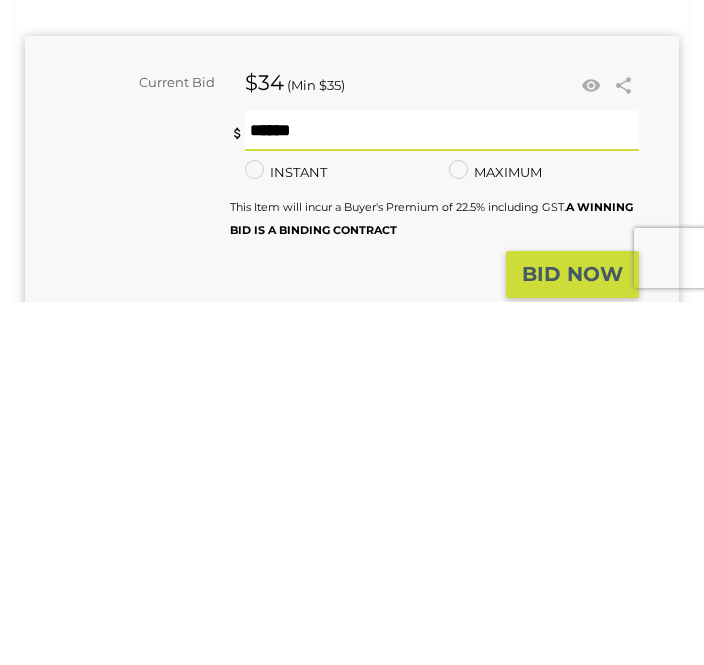 type on "**" 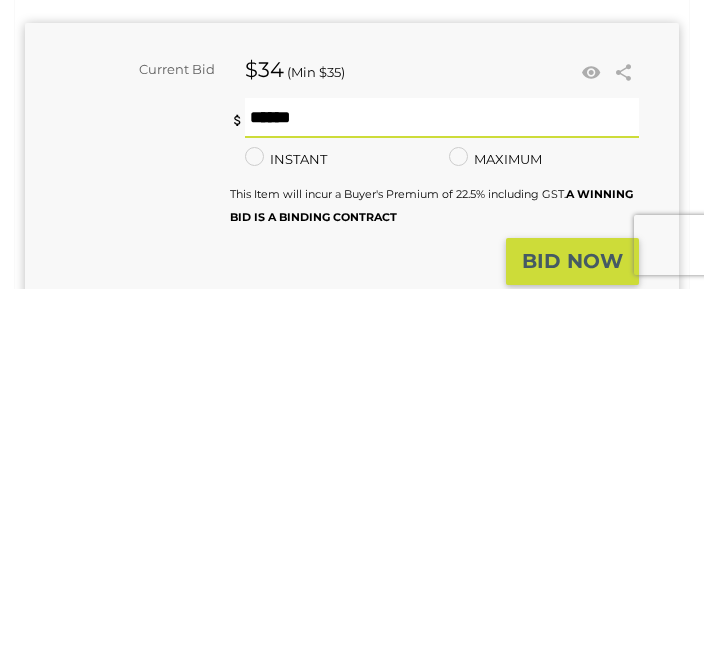 click on "BID NOW" at bounding box center [572, 637] 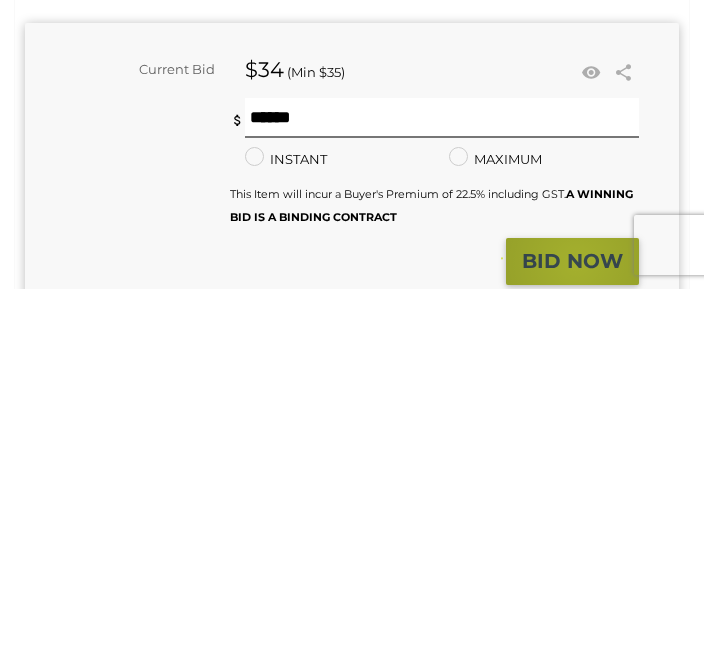 scroll, scrollTop: 376, scrollLeft: 0, axis: vertical 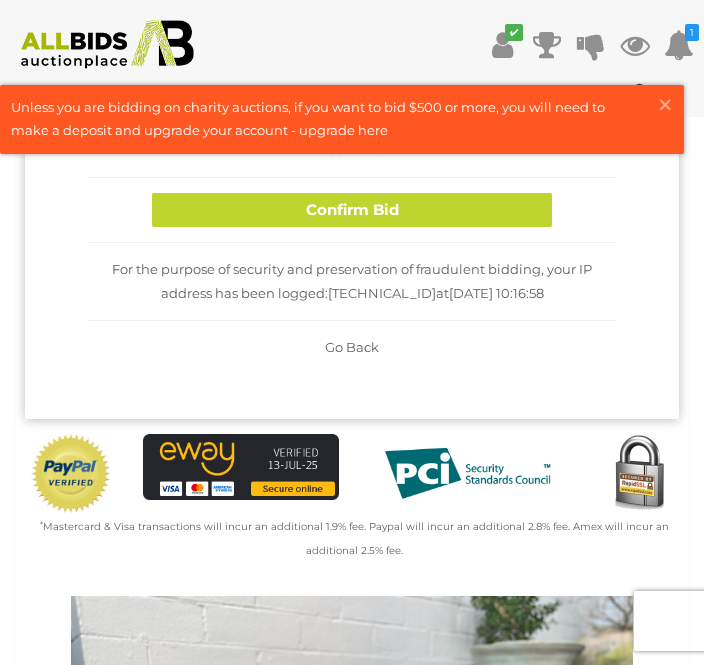 click on "Confirm Bid" at bounding box center (352, 210) 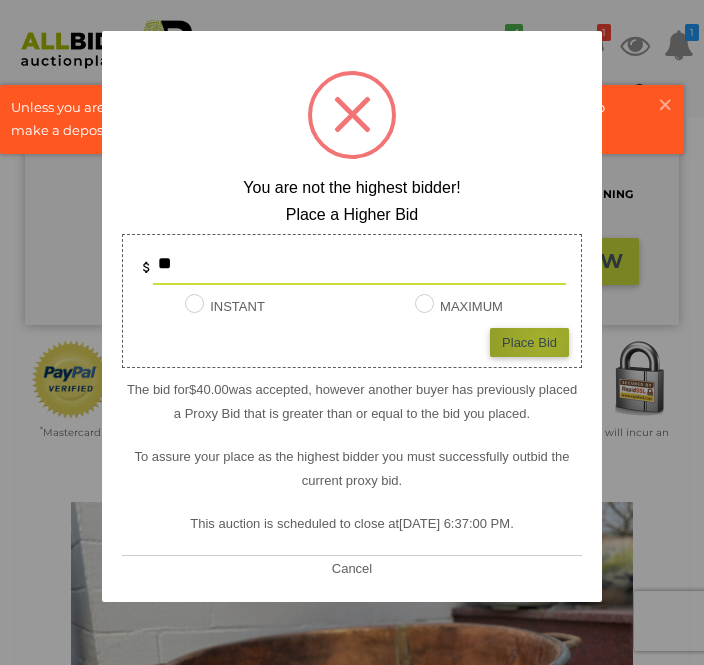 click on "Place Bid" at bounding box center (529, 342) 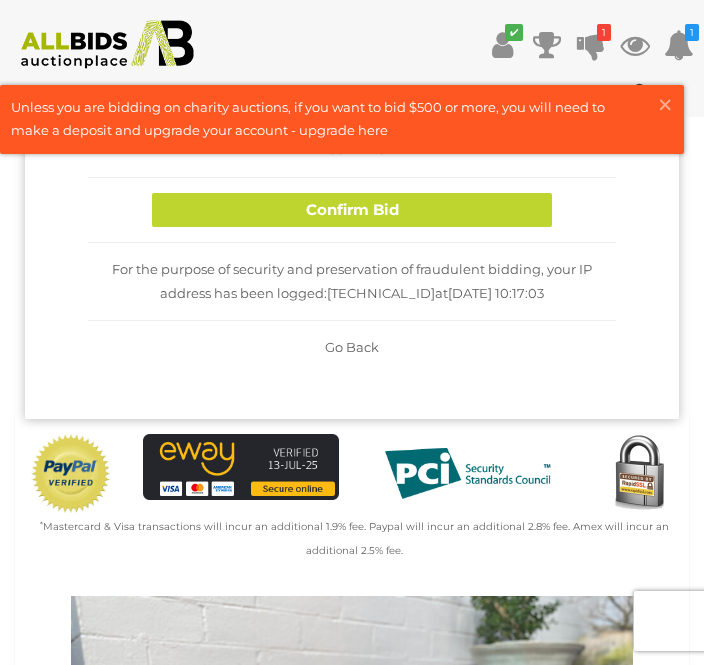 click on "Confirm Bid" at bounding box center [352, 210] 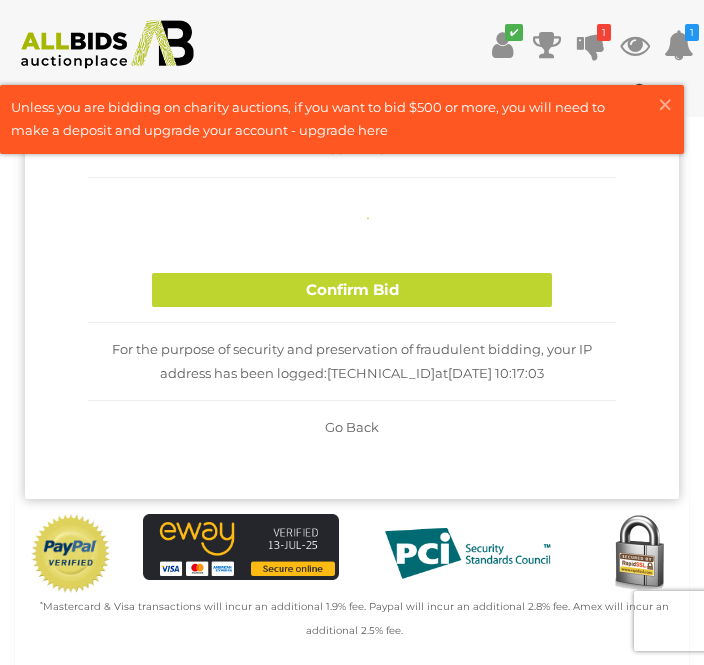 type 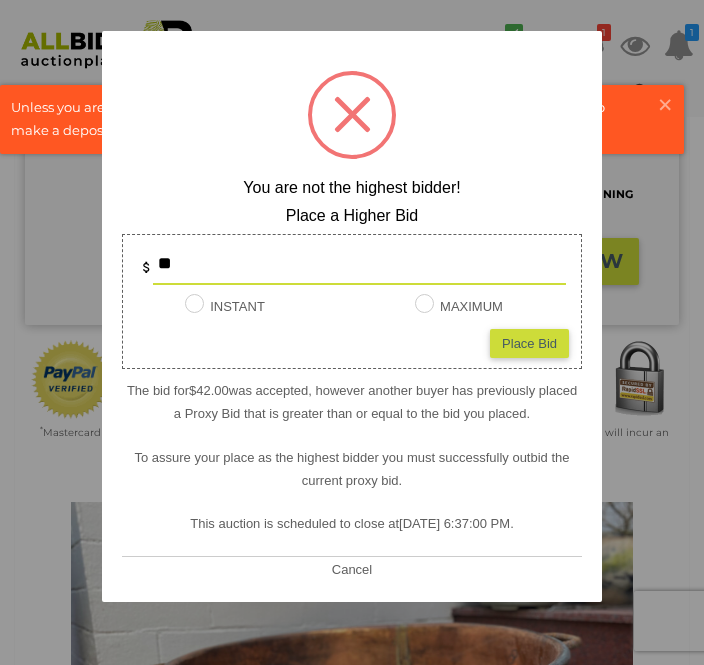click on "**" at bounding box center [359, 265] 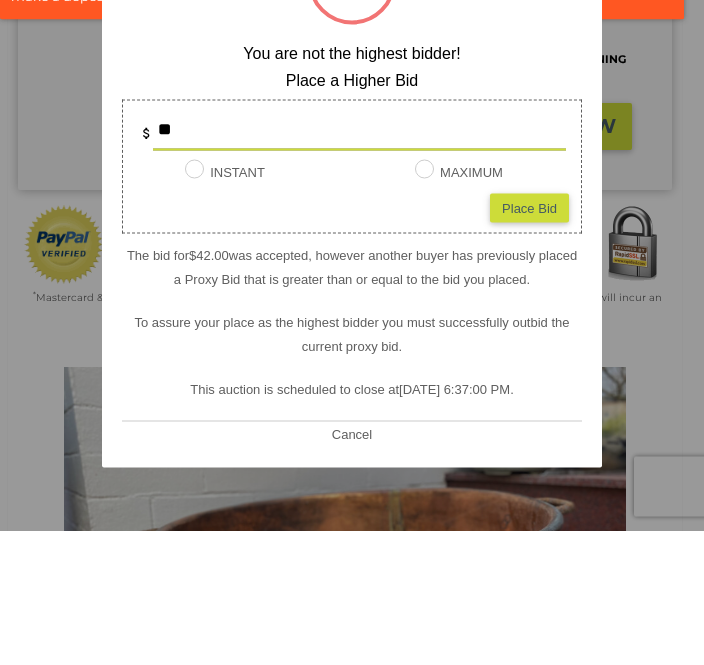 type on "*" 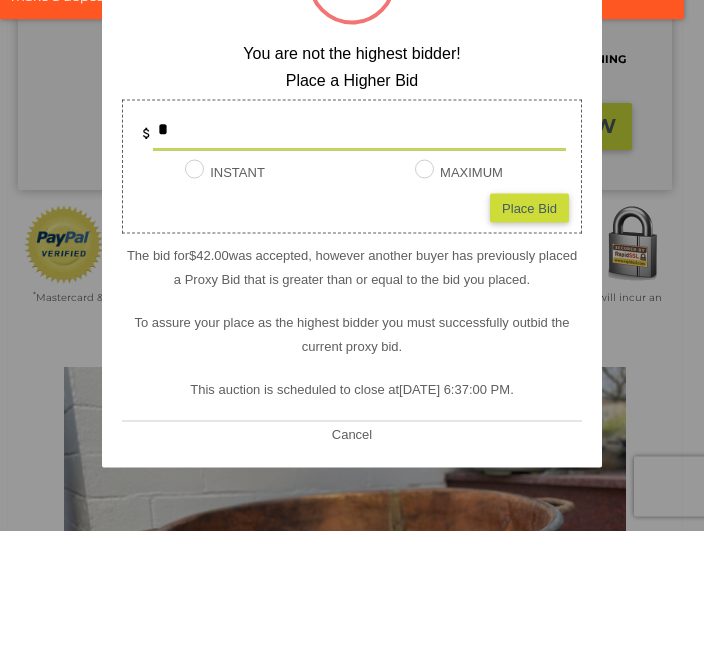 type on "**" 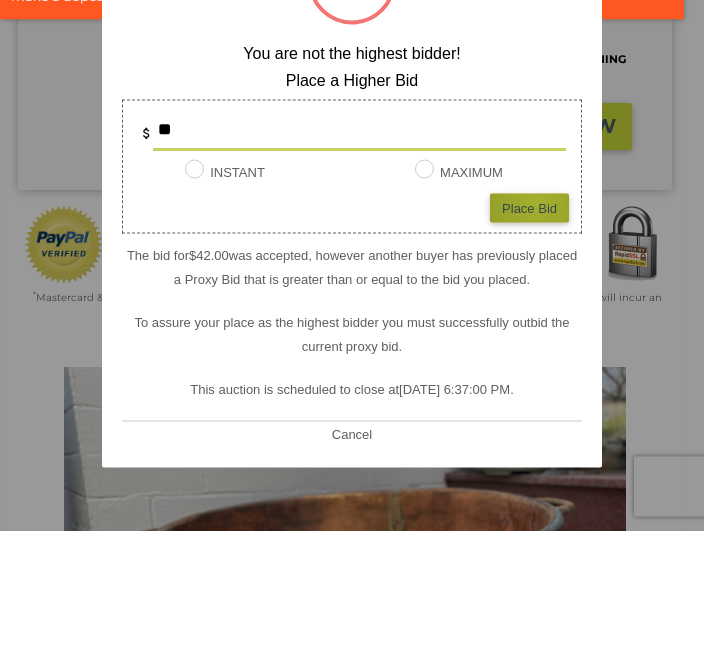 click on "Place Bid" at bounding box center (529, 342) 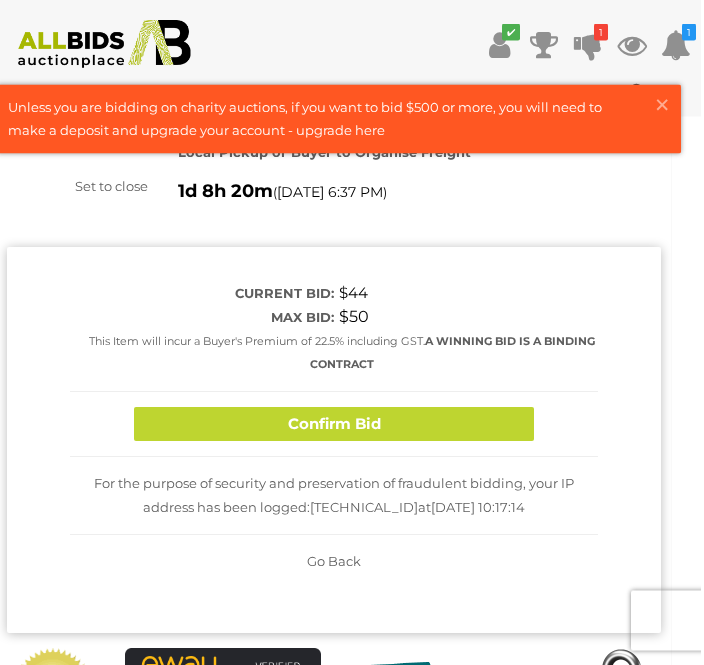 scroll, scrollTop: 149, scrollLeft: 15, axis: both 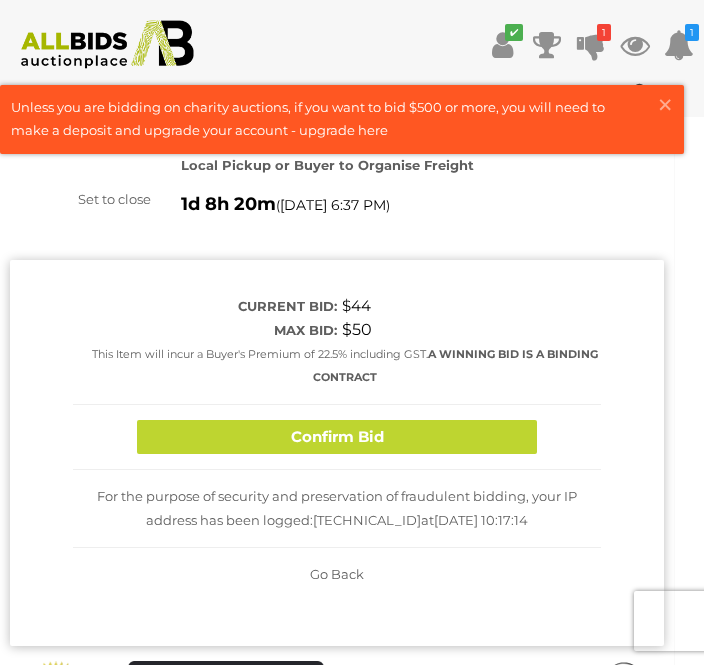 click on "Confirm Bid" at bounding box center (337, 437) 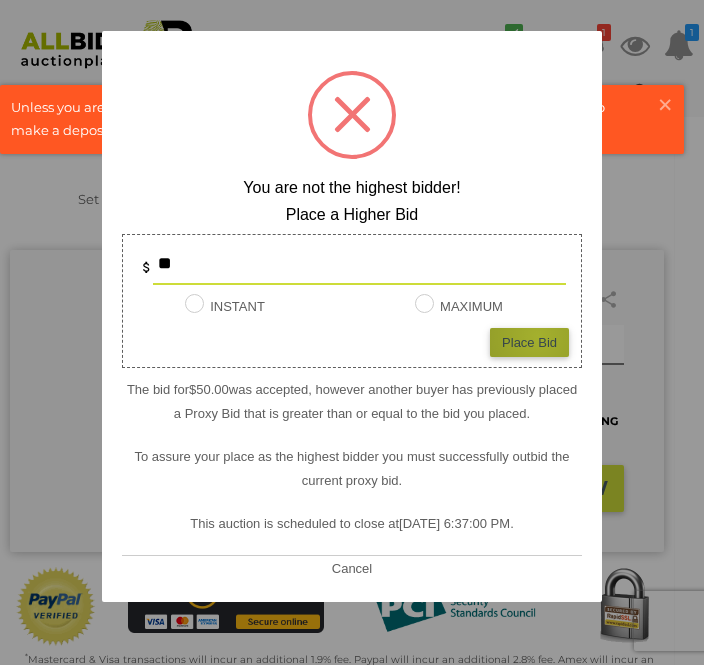 click on "Place Bid" at bounding box center (529, 342) 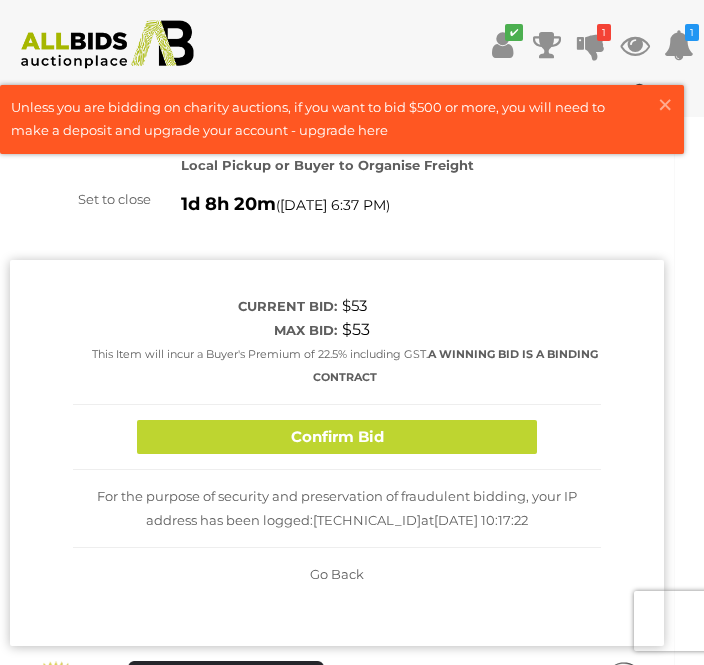 click on "Confirm Bid" at bounding box center [337, 437] 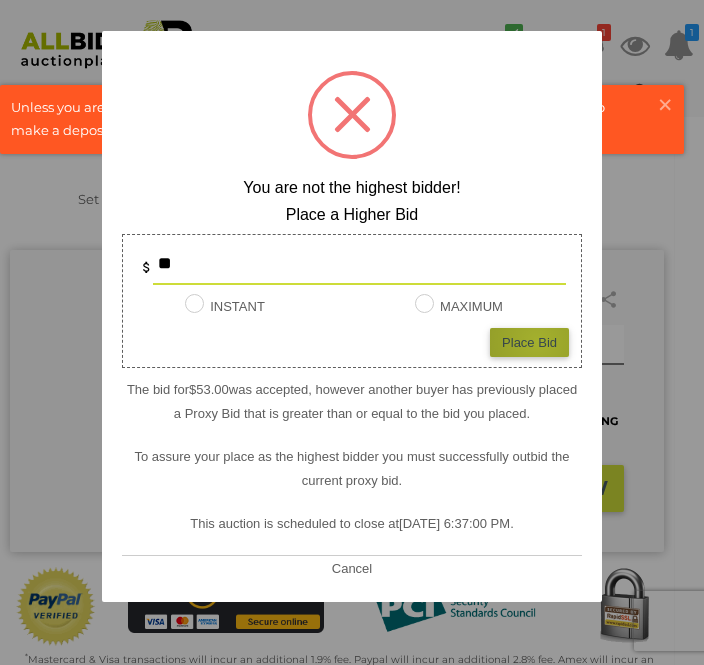 click on "Place Bid" at bounding box center [529, 342] 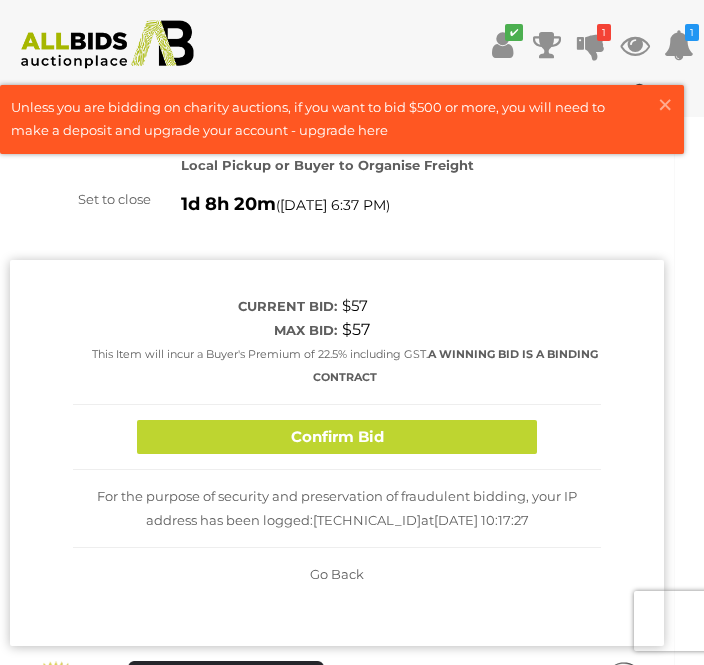 click on "Confirm Bid" at bounding box center (337, 437) 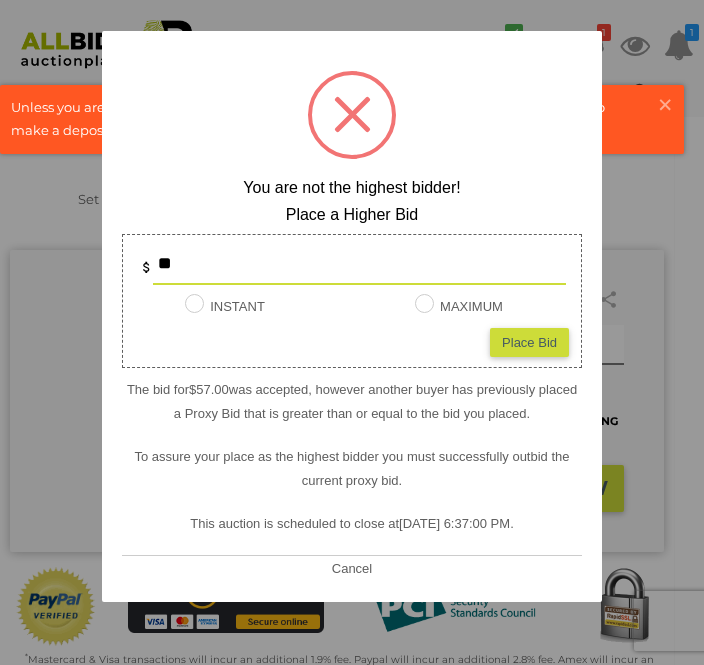 click on "Place Bid" at bounding box center (529, 342) 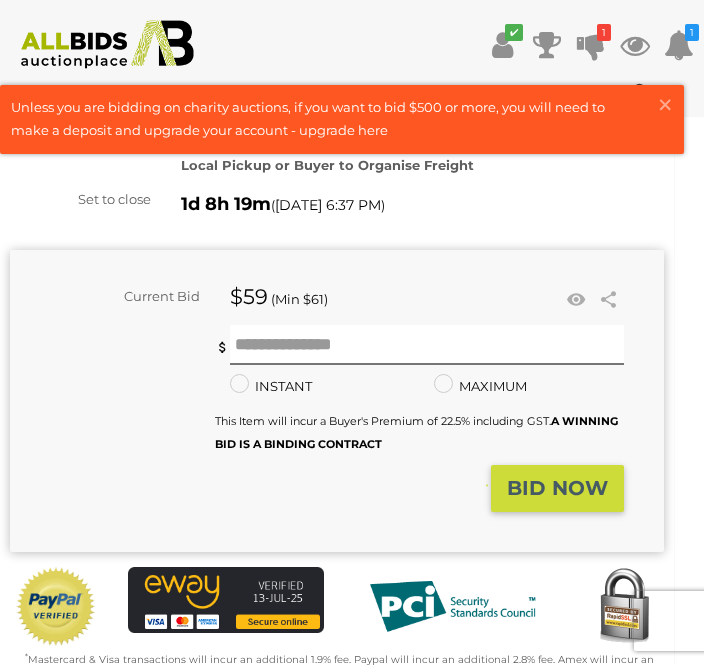 type on "**" 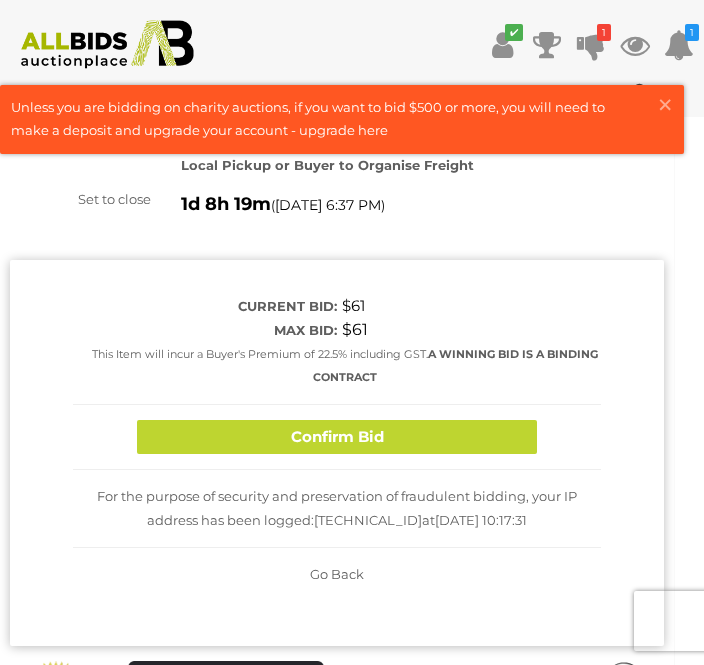 click on "Confirm Bid" at bounding box center (337, 437) 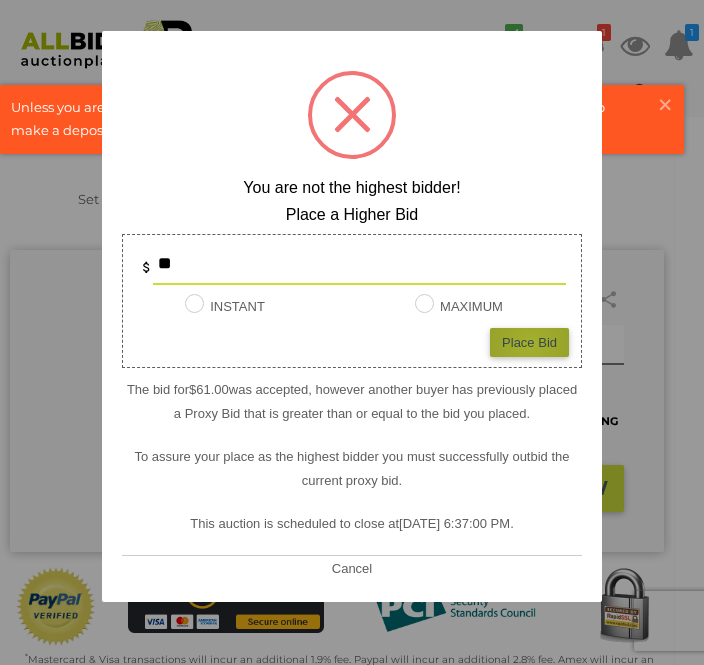 click on "Place Bid" at bounding box center (529, 342) 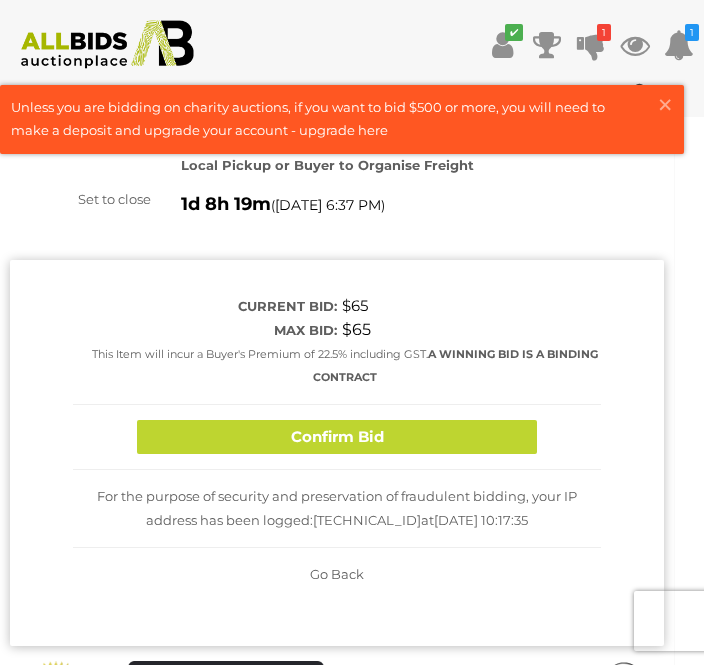 click on "Confirm Bid" at bounding box center [337, 437] 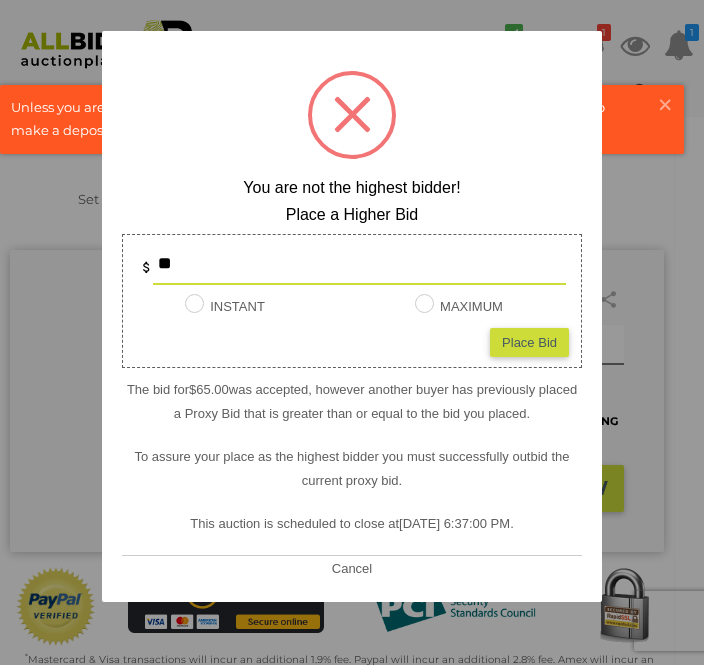click on "Place Bid" at bounding box center (529, 342) 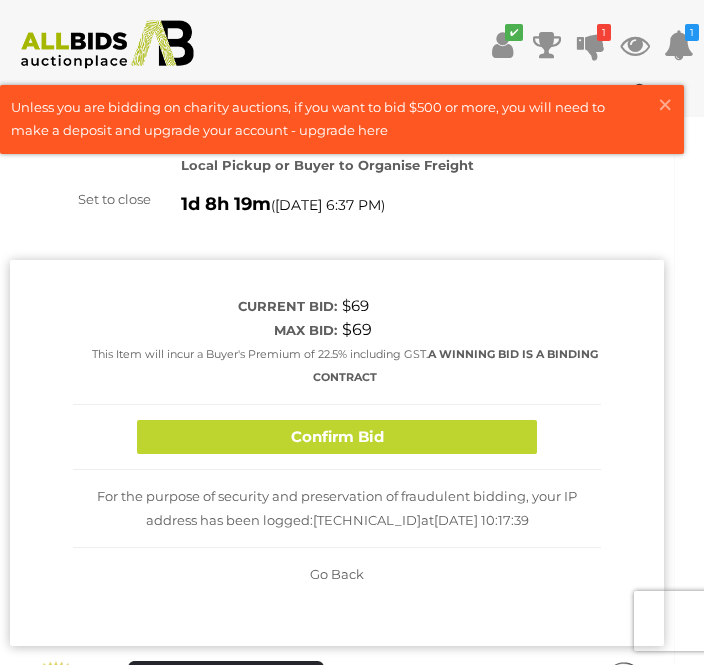 click on "Confirm Bid" at bounding box center (337, 437) 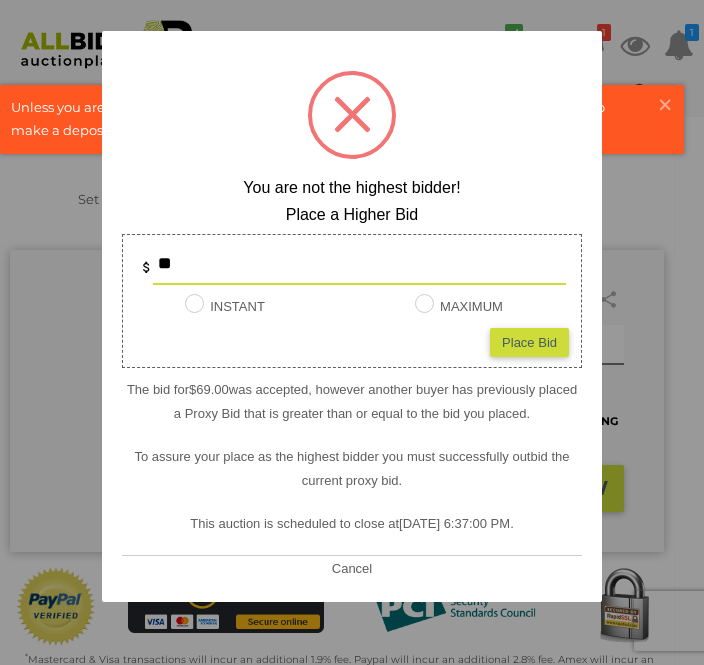 click on "Place Bid" at bounding box center [529, 342] 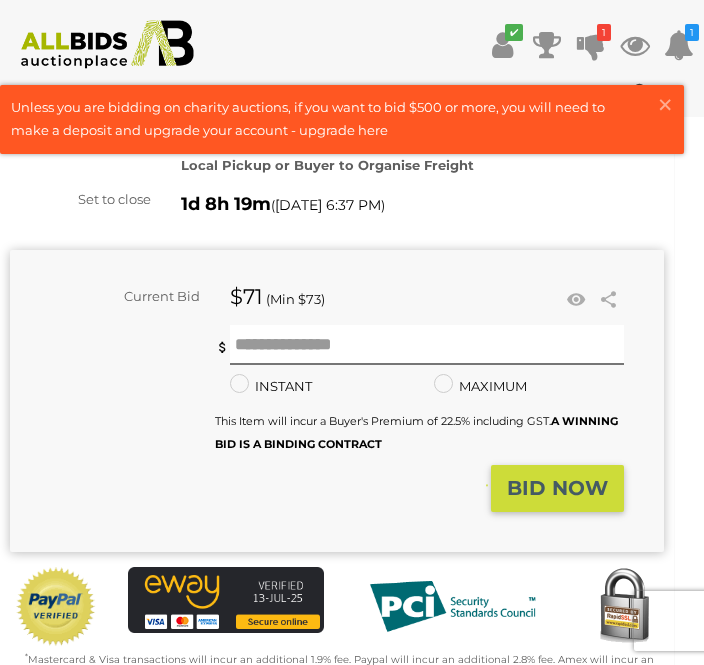 type on "**" 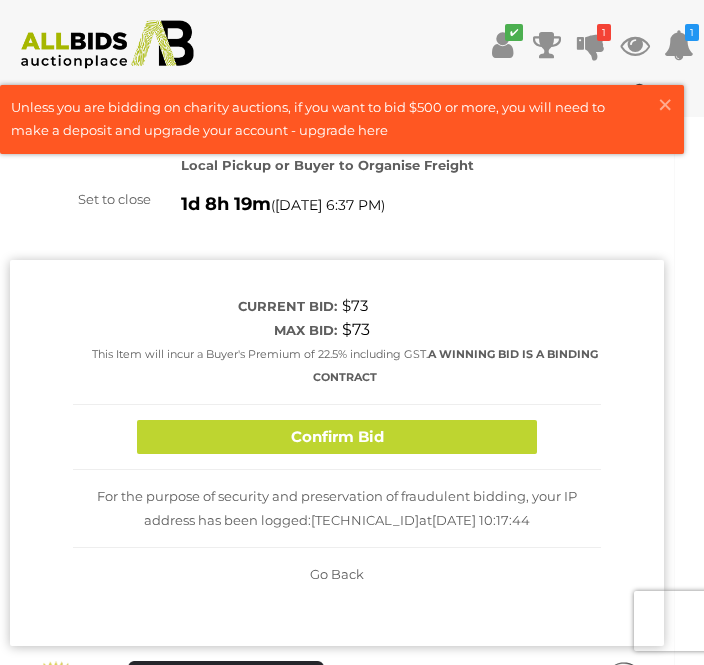 click on "Confirm Bid" at bounding box center [337, 437] 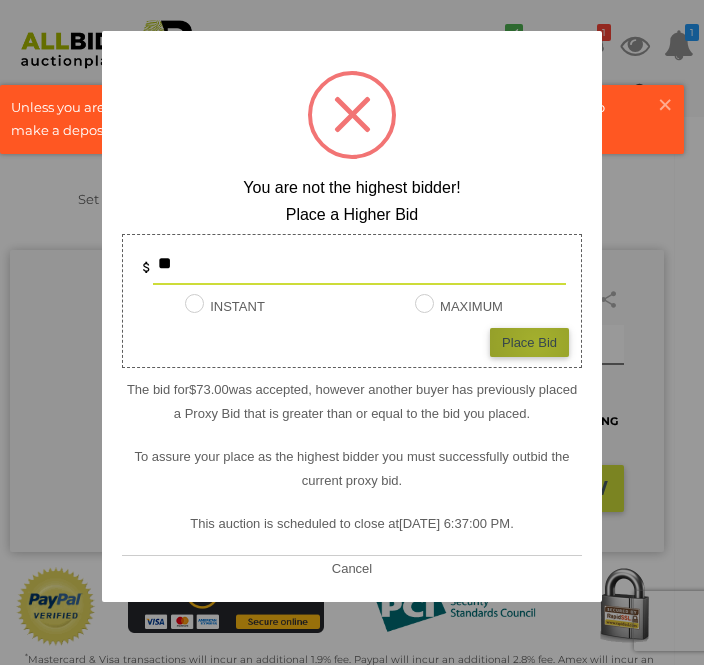 click on "Place Bid" at bounding box center [529, 342] 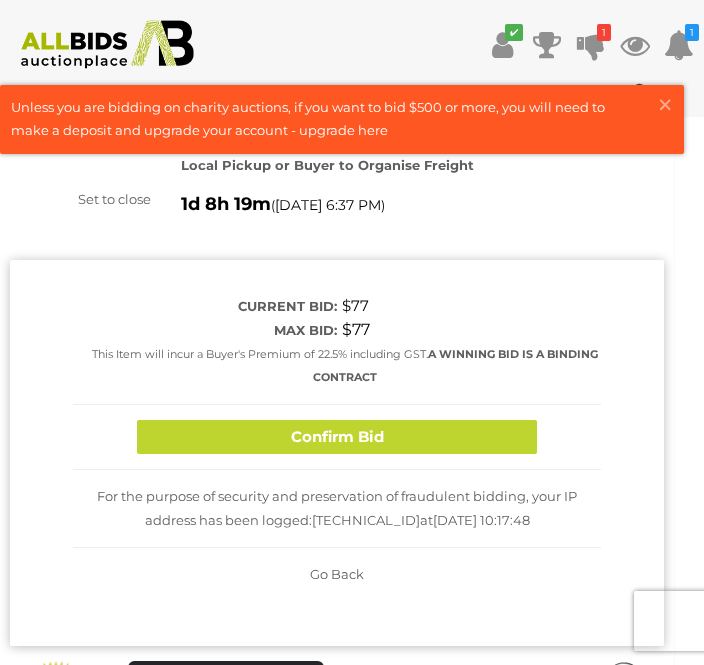 click on "Confirm Bid" at bounding box center [337, 437] 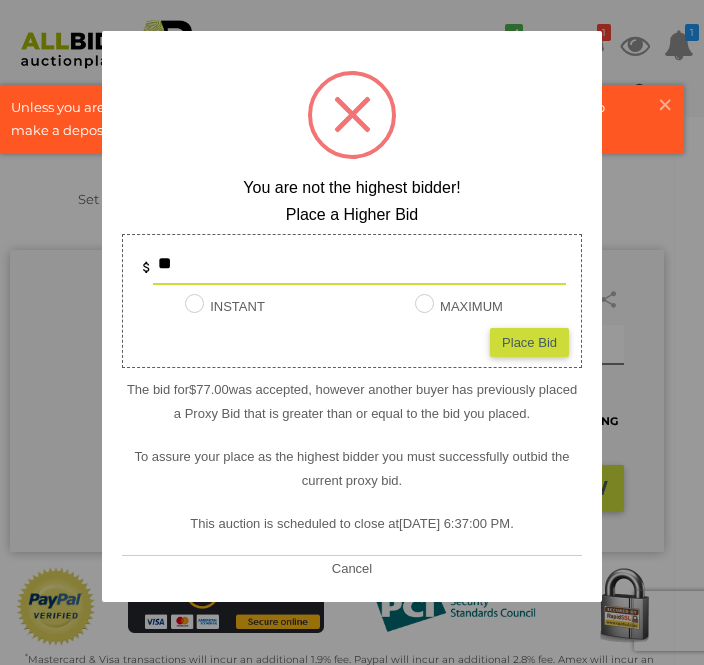 click on "Place Bid" at bounding box center (529, 342) 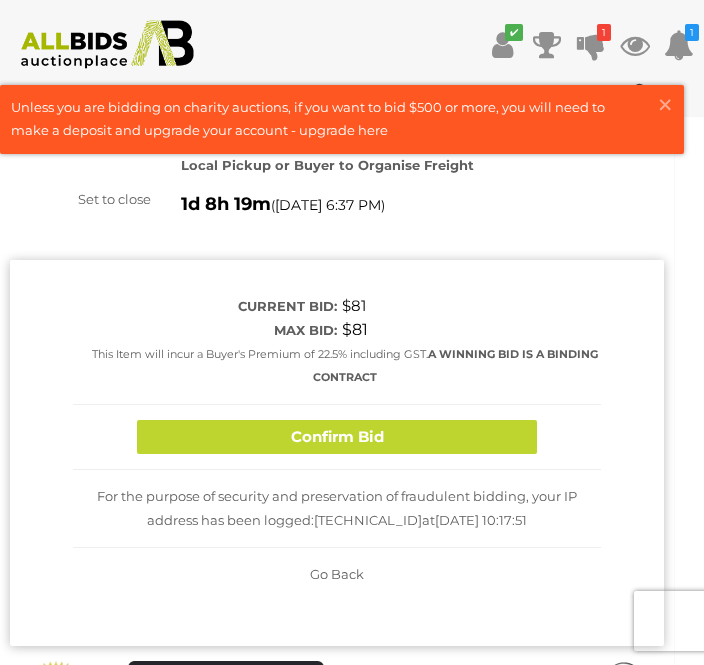 click on "Confirm Bid" at bounding box center (337, 437) 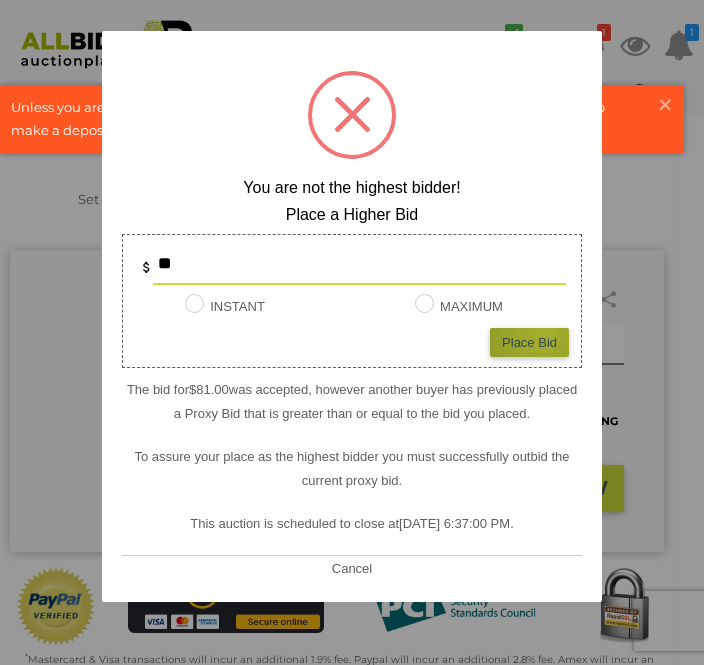 click on "Place Bid" at bounding box center (529, 342) 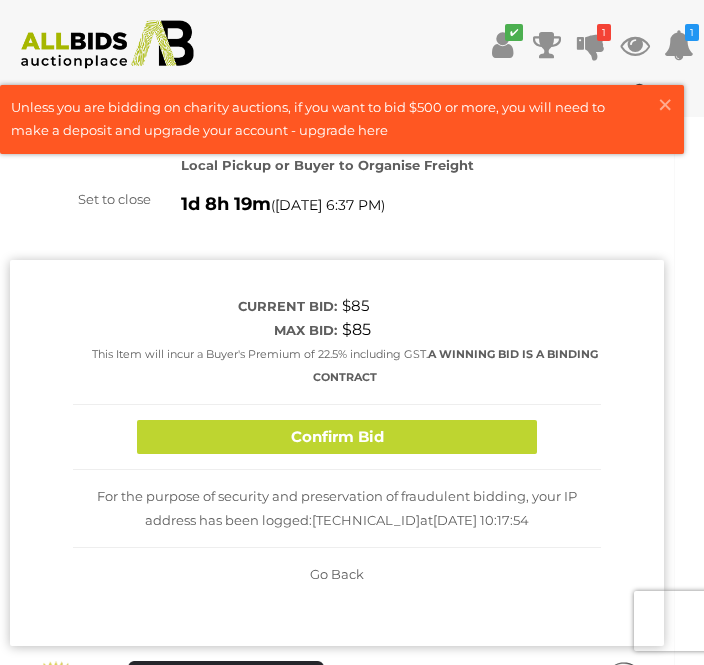 click on "Confirm Bid" at bounding box center [337, 437] 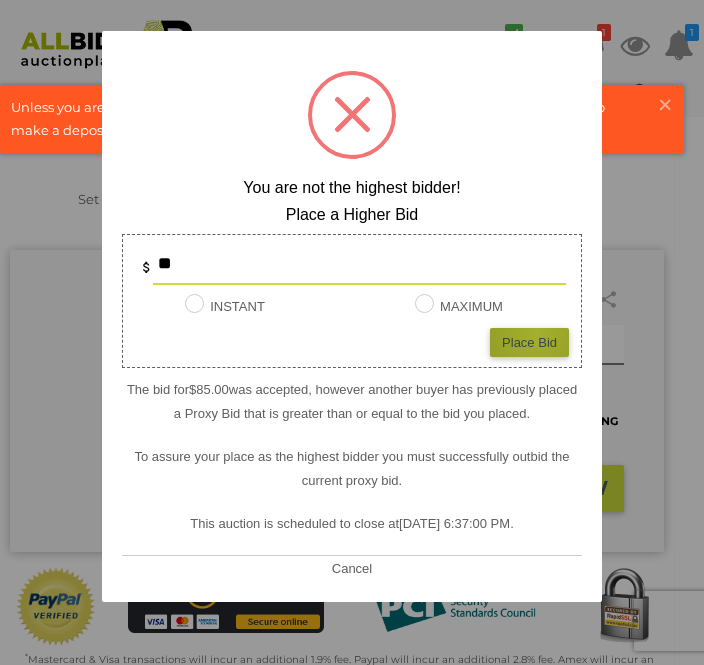 click on "Place Bid" at bounding box center [529, 342] 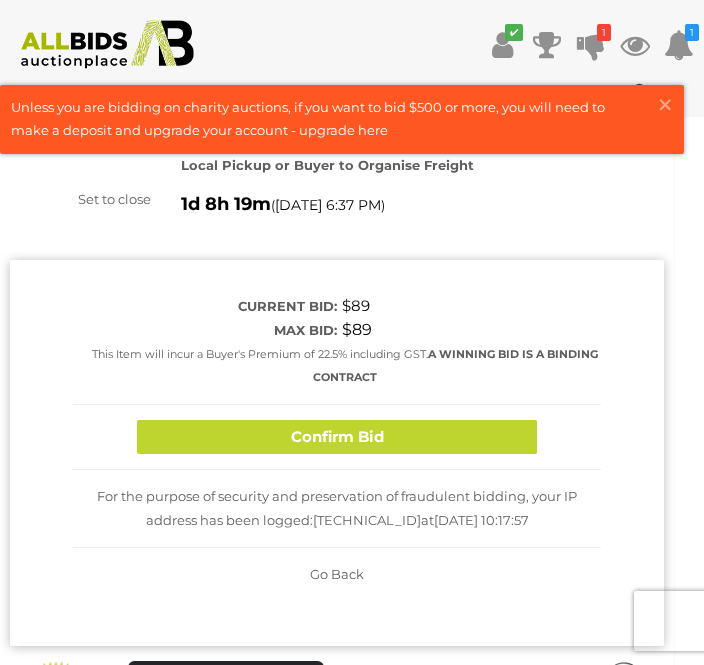 click on "Confirm Bid" at bounding box center [337, 437] 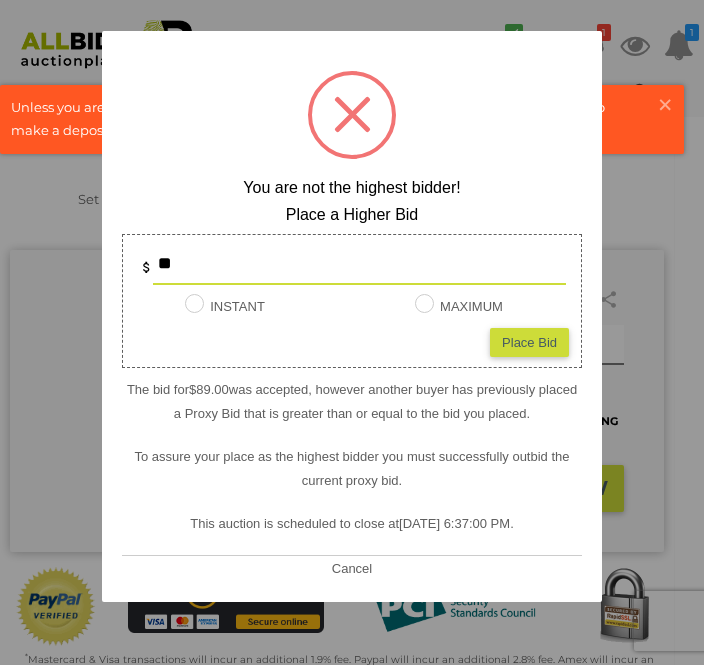 click on "Place Bid" at bounding box center [529, 342] 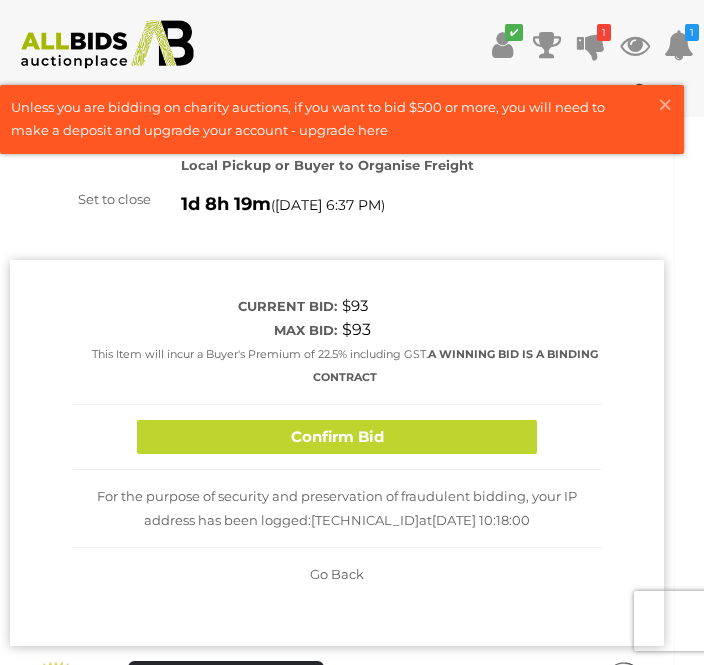 click on "Confirm Bid" at bounding box center [337, 437] 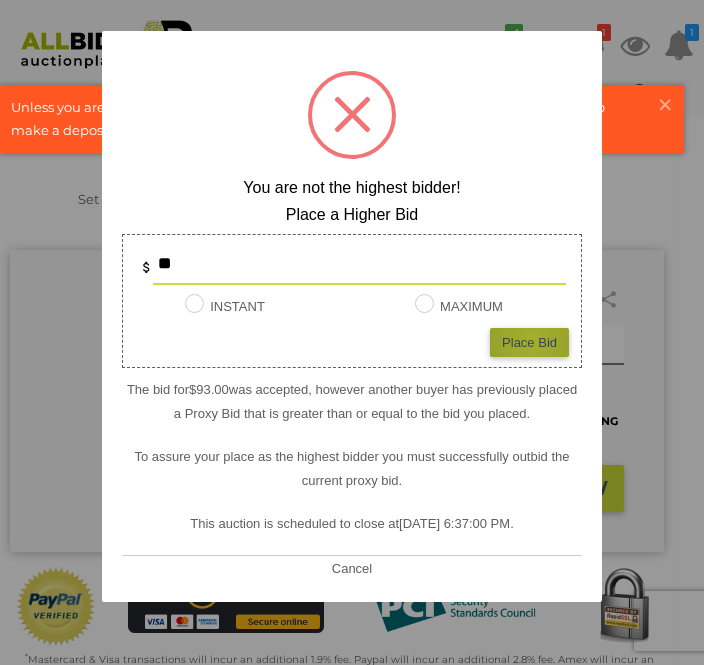 click on "Place Bid" at bounding box center (529, 342) 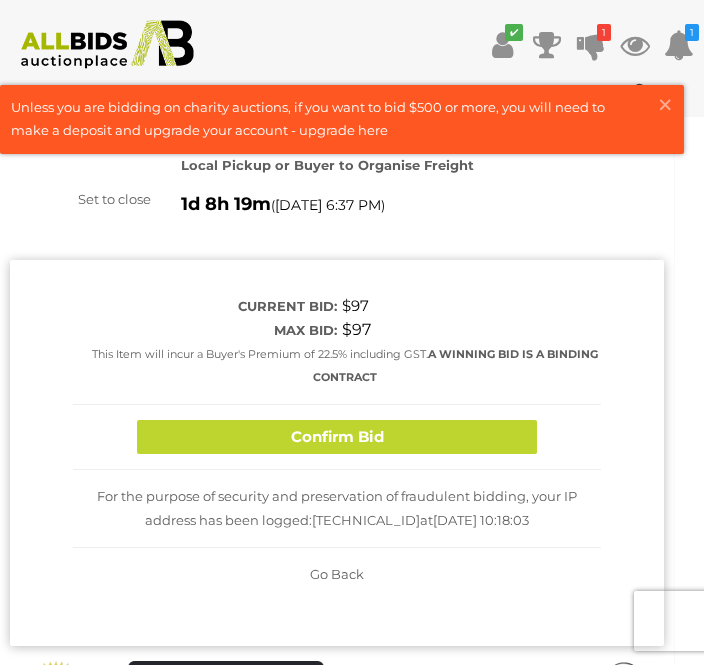 click on "Confirm Bid" at bounding box center (337, 437) 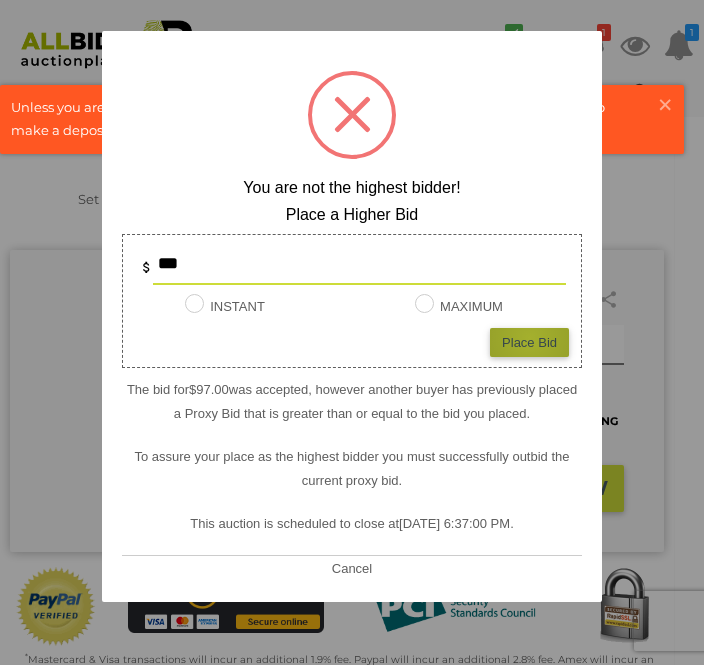 click on "Place Bid" at bounding box center [529, 342] 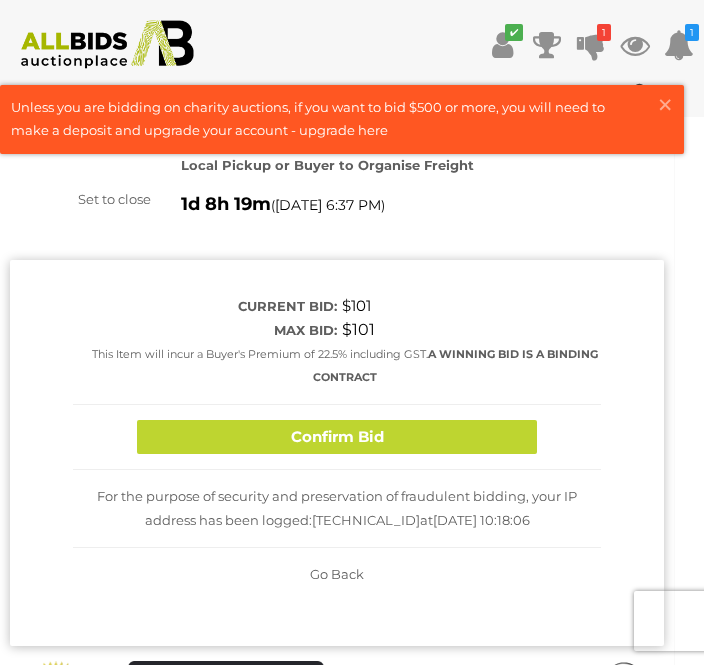 click on "Confirm Bid" at bounding box center (337, 437) 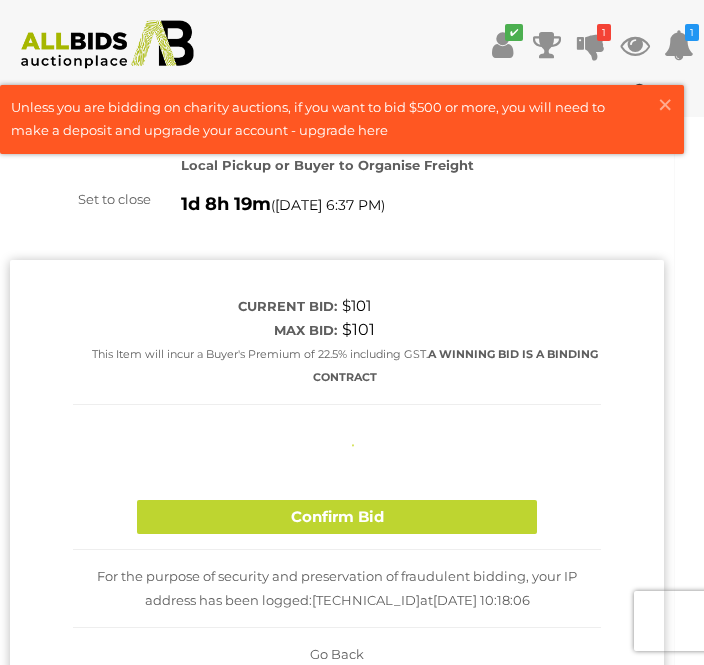 type 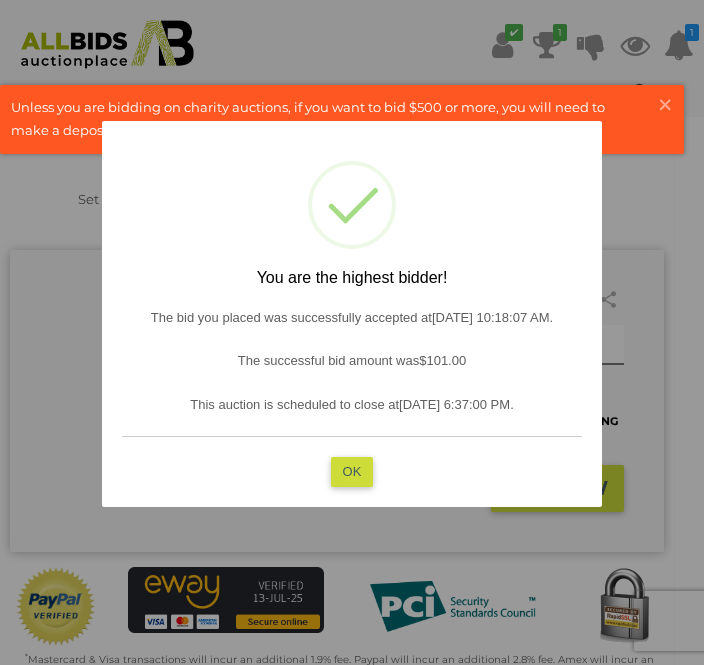 click at bounding box center [352, 332] 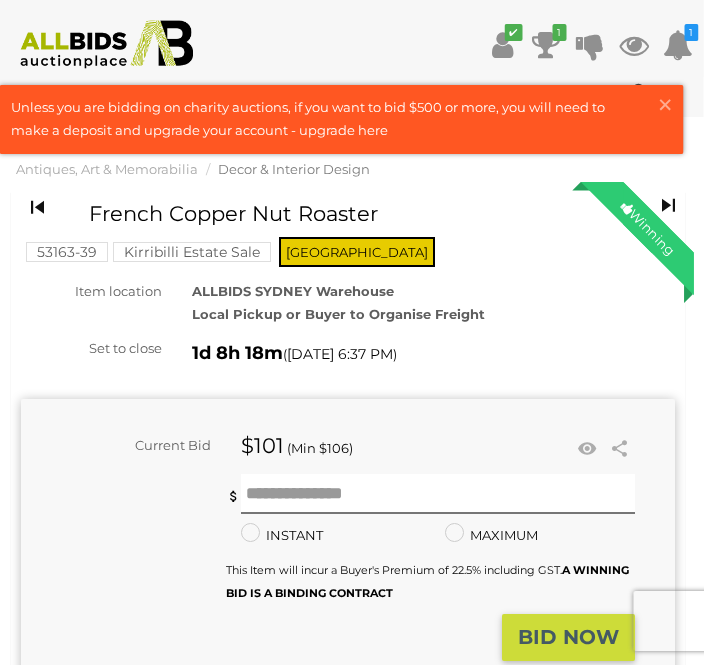 scroll, scrollTop: 0, scrollLeft: 5, axis: horizontal 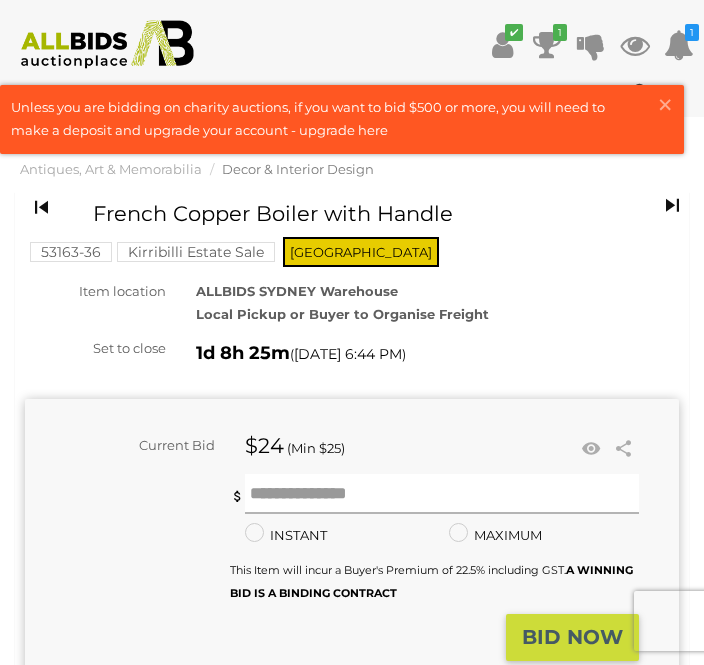click at bounding box center (442, 494) 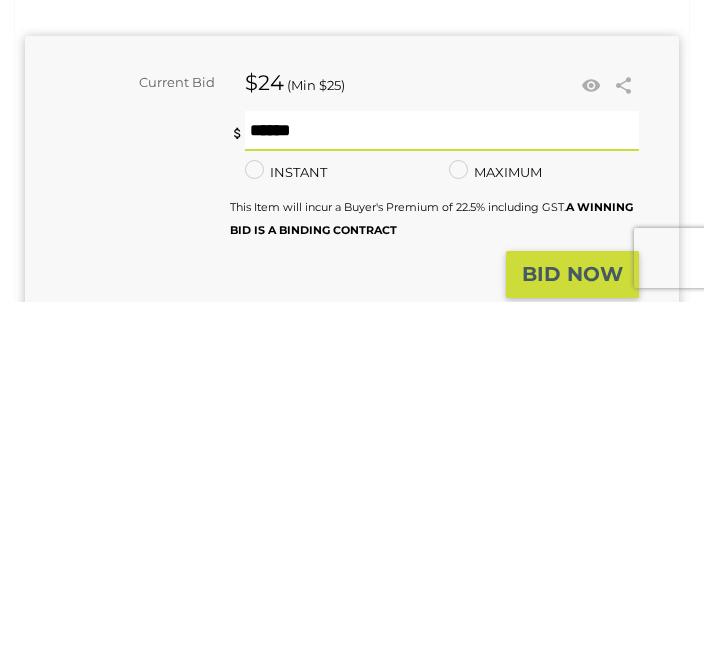 type on "**" 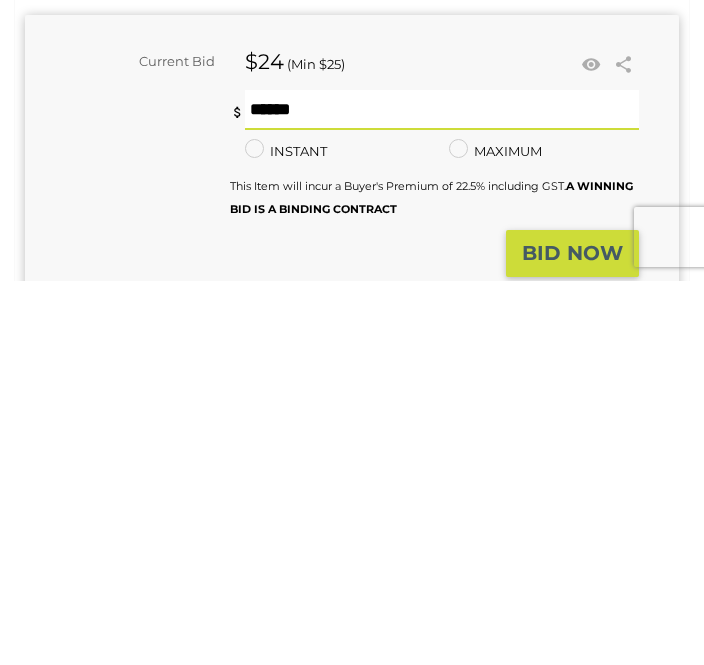 click on "BID NOW" at bounding box center [572, 637] 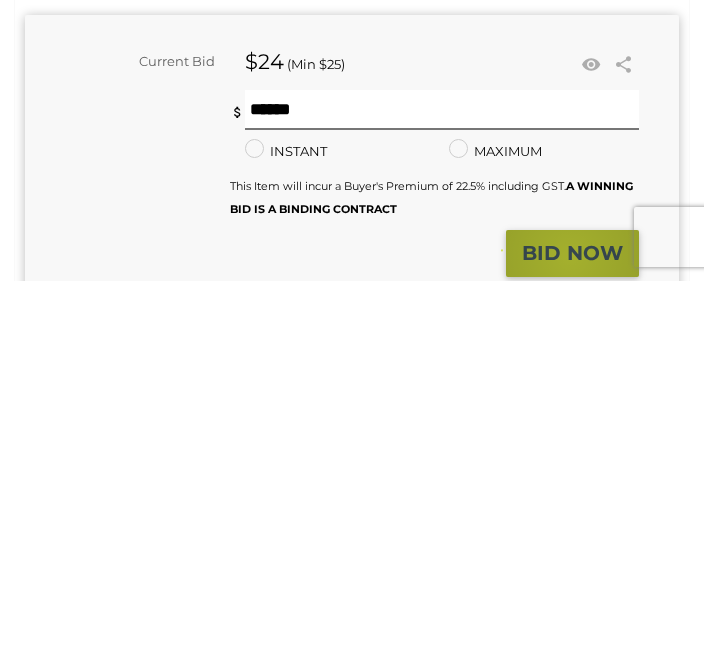 scroll, scrollTop: 384, scrollLeft: 0, axis: vertical 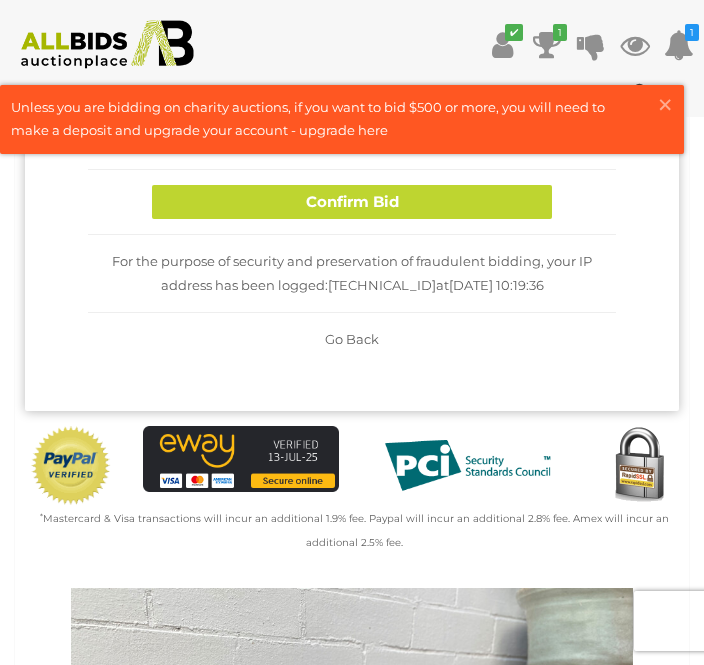 click on "Confirm Bid" at bounding box center (352, 202) 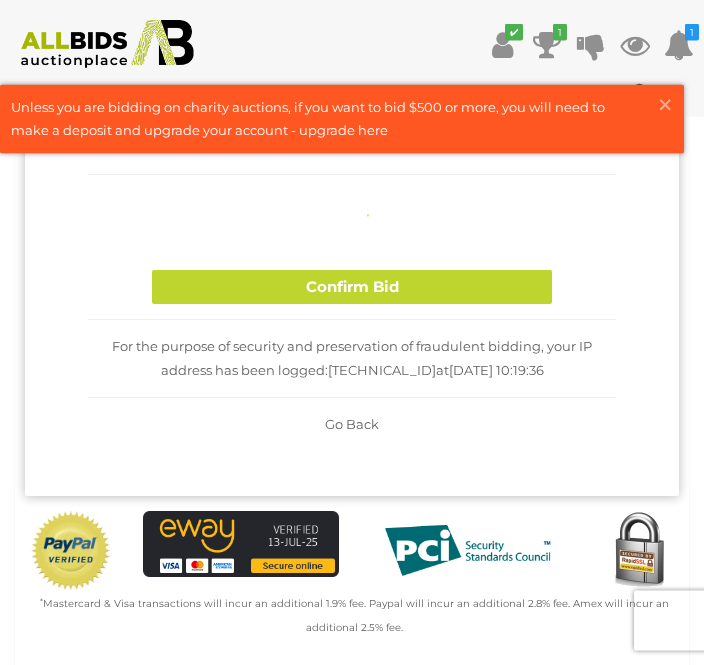 type 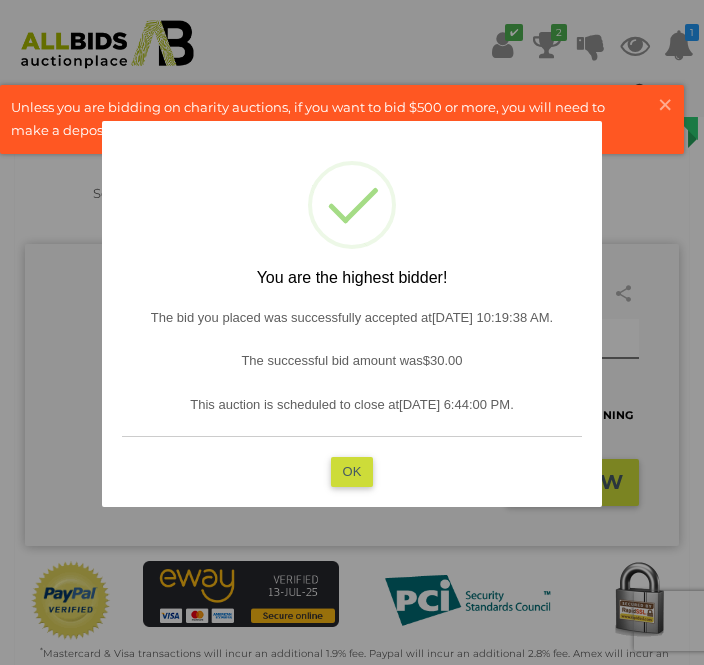 scroll, scrollTop: 153, scrollLeft: 0, axis: vertical 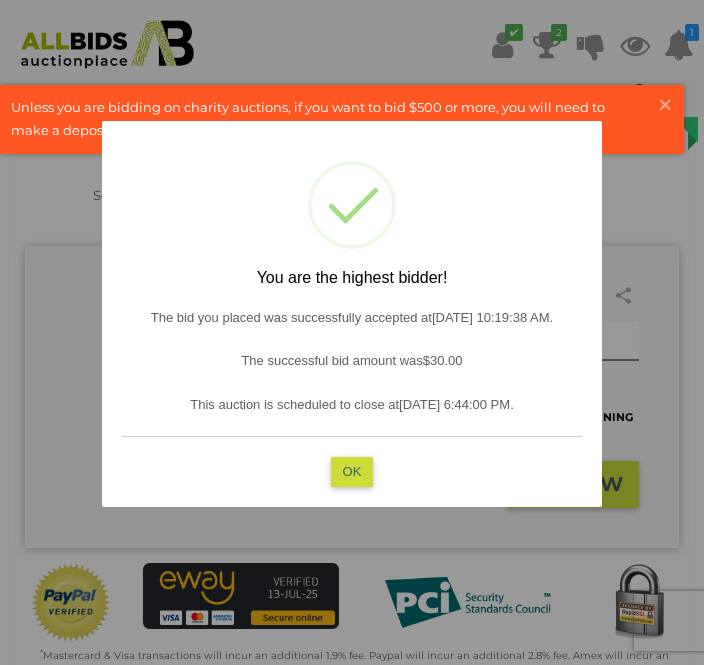 click on "OK" at bounding box center (352, 471) 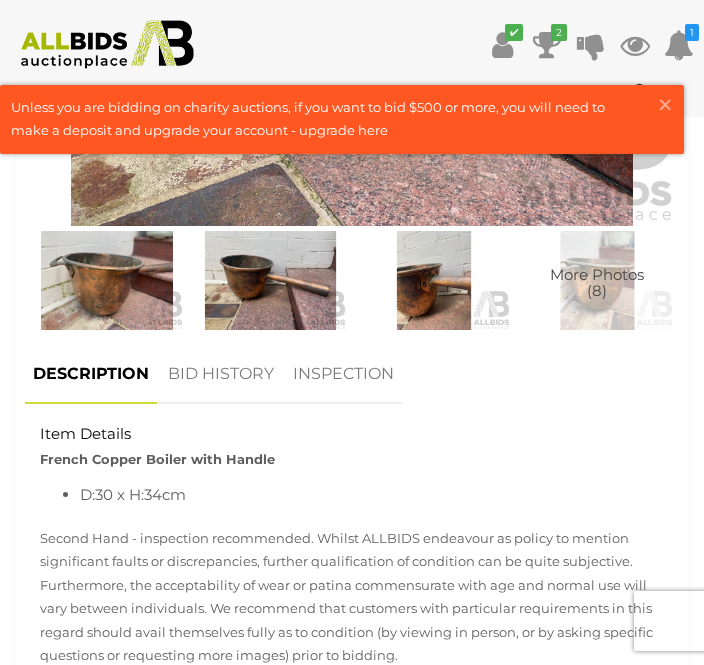 scroll, scrollTop: 1072, scrollLeft: 0, axis: vertical 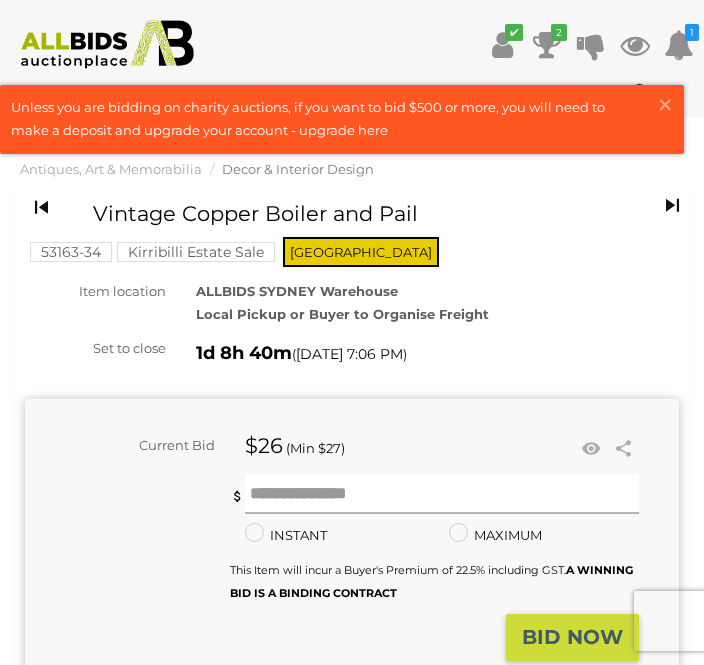 click at bounding box center (442, 494) 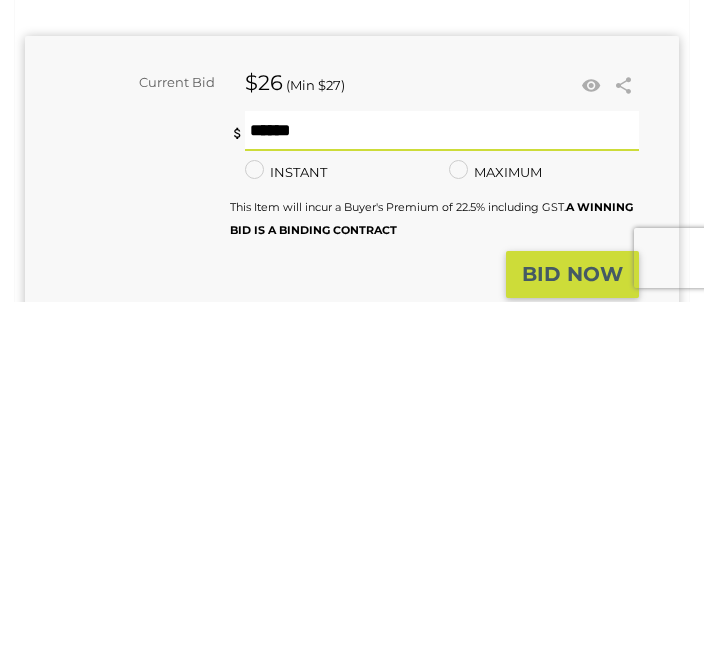type on "**" 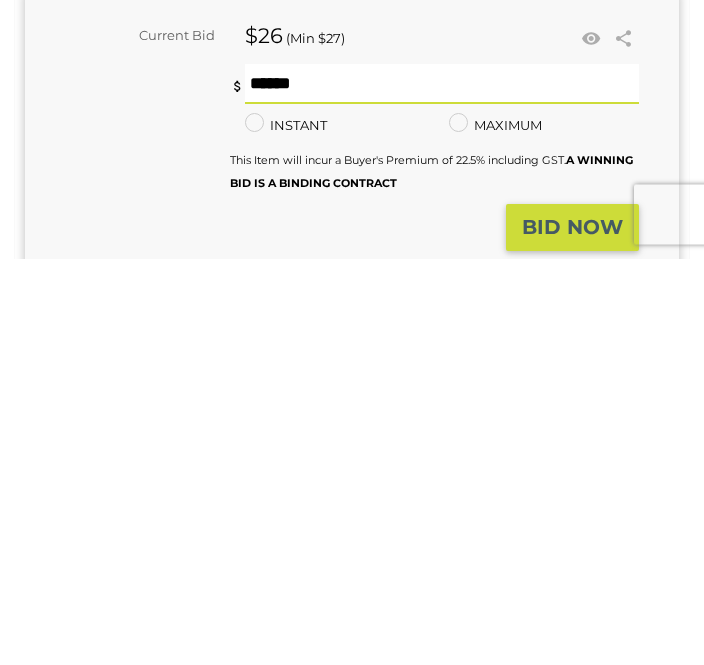 click on "BID NOW" at bounding box center (572, 634) 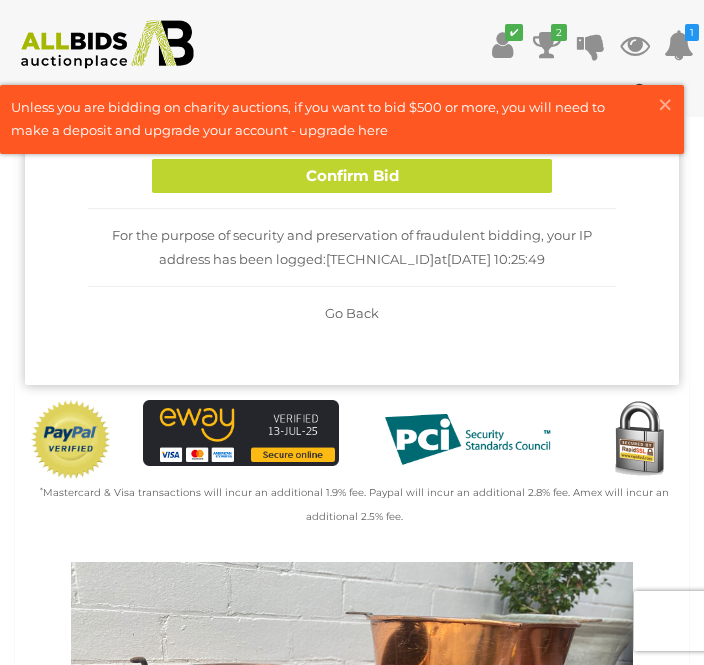 click on "Confirm Bid" at bounding box center [352, 176] 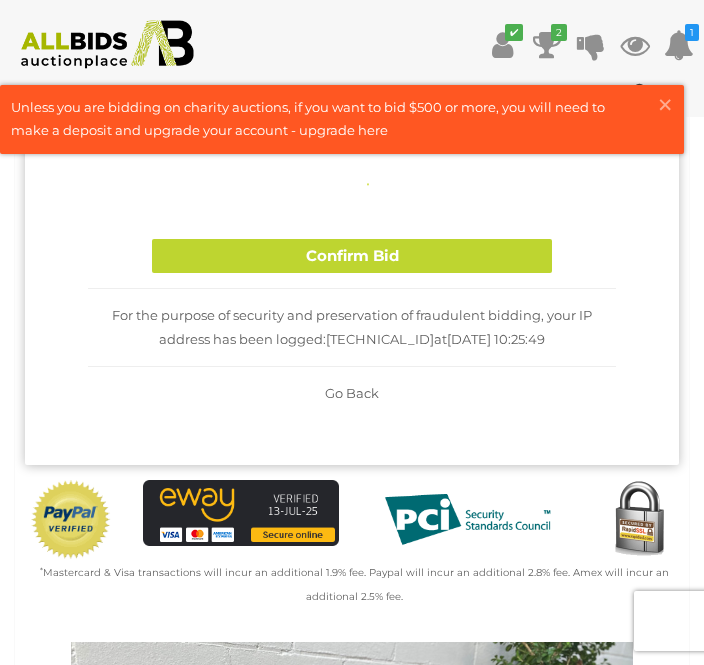 type 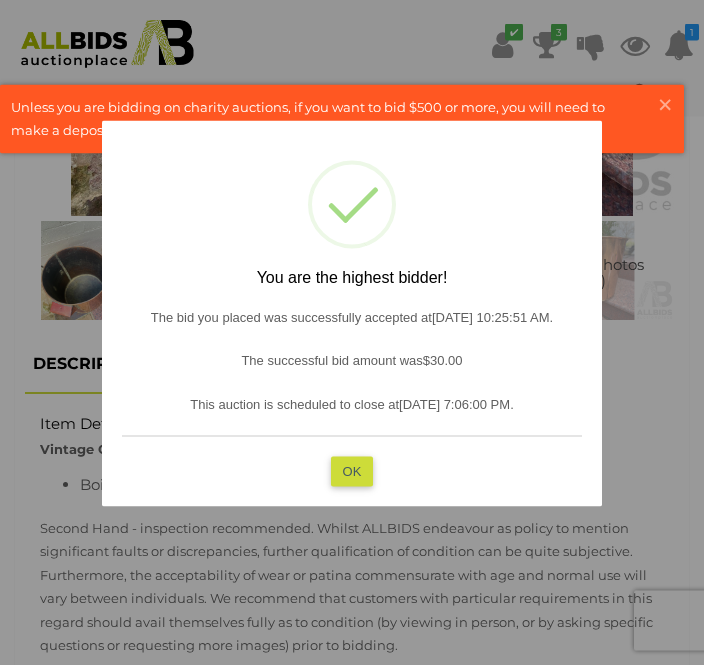 scroll, scrollTop: 1083, scrollLeft: 0, axis: vertical 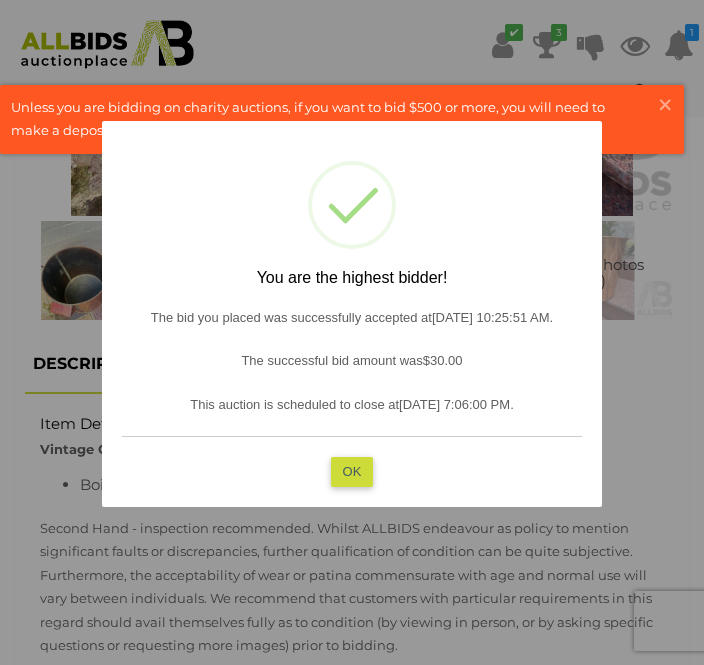 click on "OK" at bounding box center (352, 471) 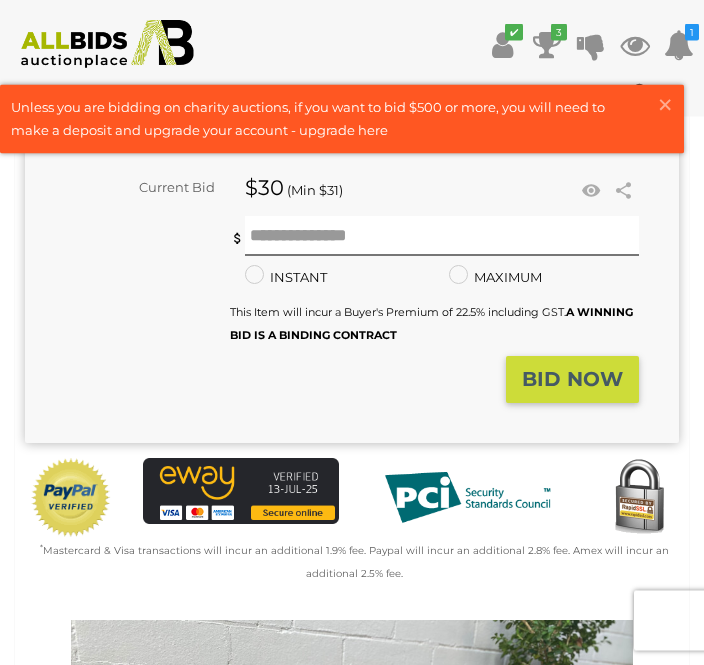 scroll, scrollTop: 223, scrollLeft: 0, axis: vertical 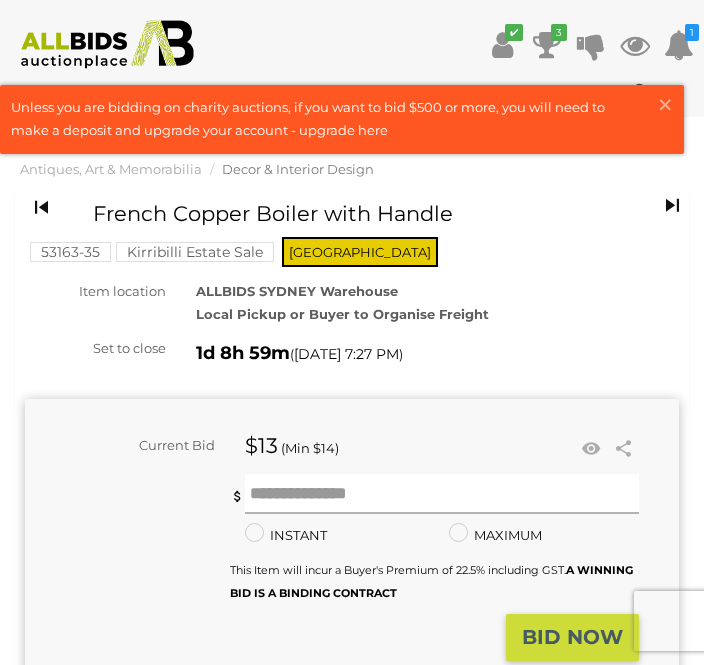 click at bounding box center (442, 494) 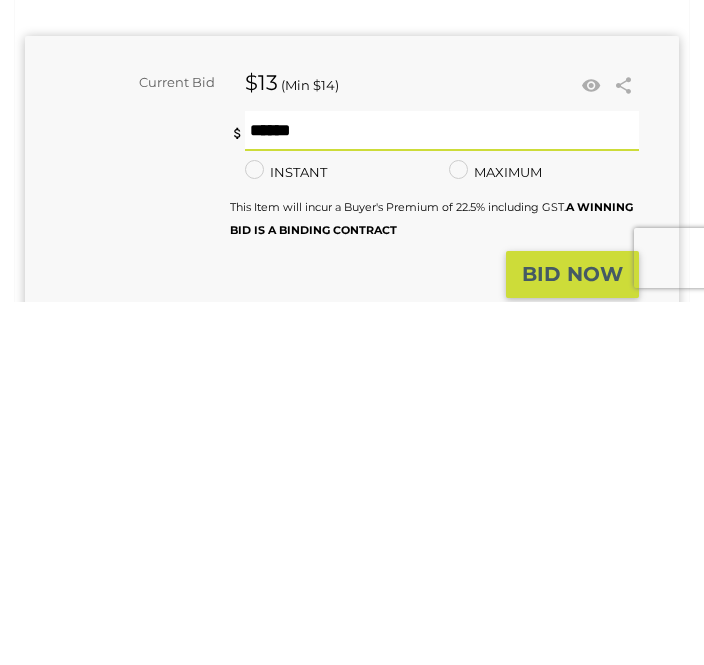 type on "**" 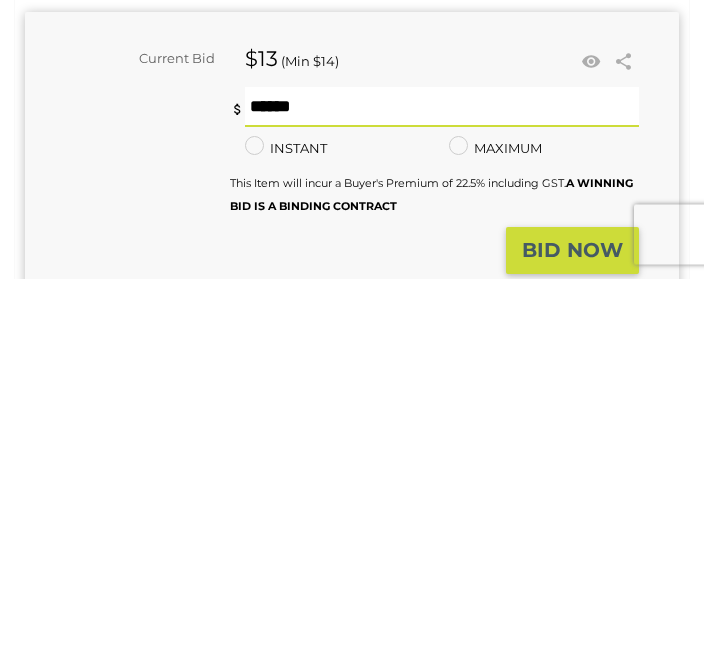 click on "BID NOW" at bounding box center (572, 637) 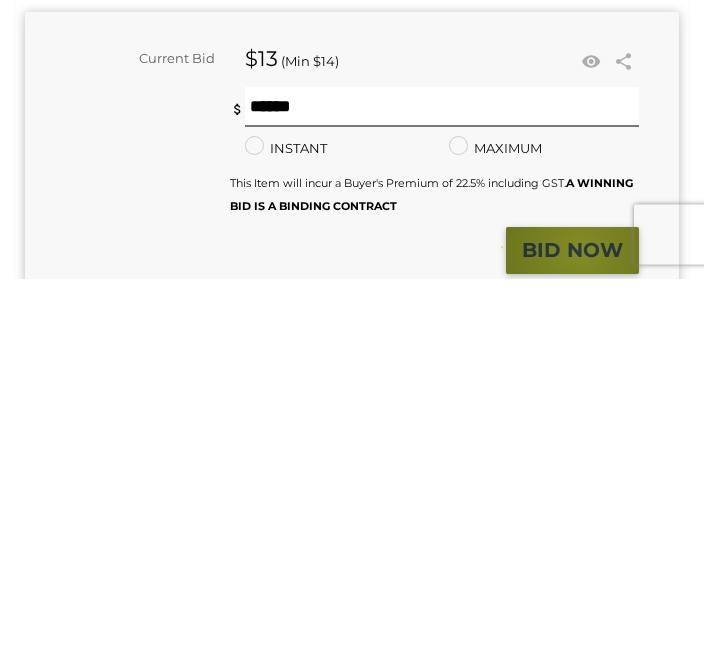 scroll, scrollTop: 387, scrollLeft: 0, axis: vertical 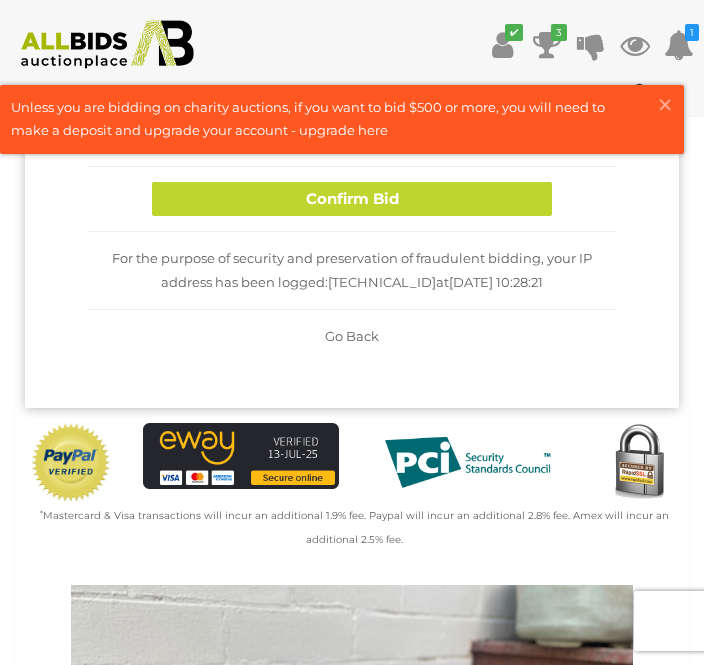 click on "Confirm Bid" at bounding box center (352, 199) 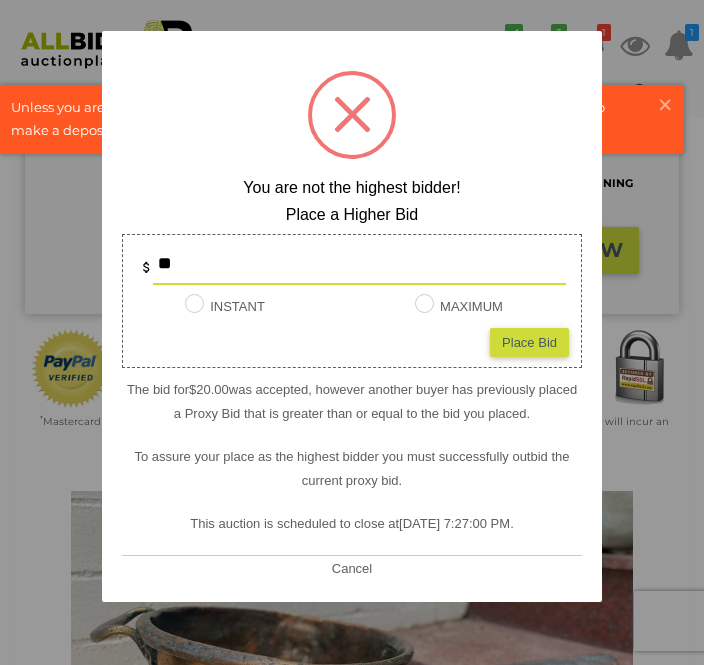 click on "Place Bid" at bounding box center (529, 342) 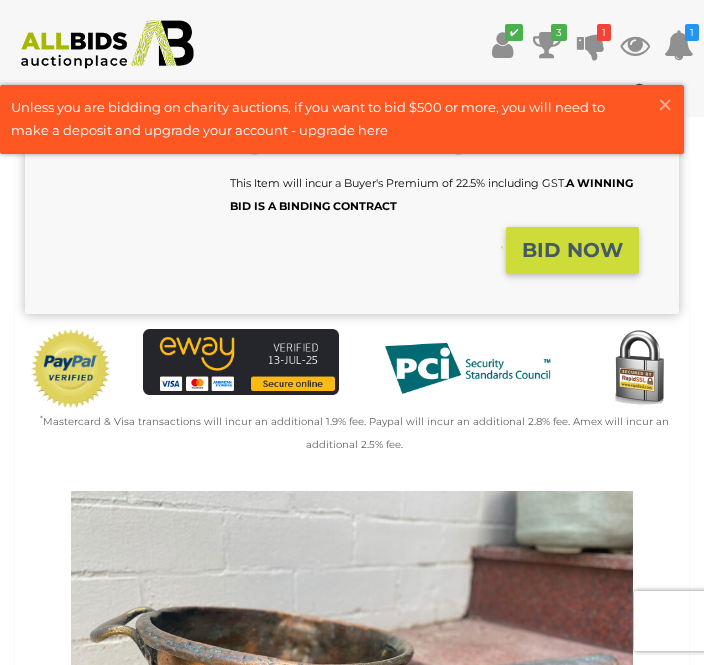 type on "**" 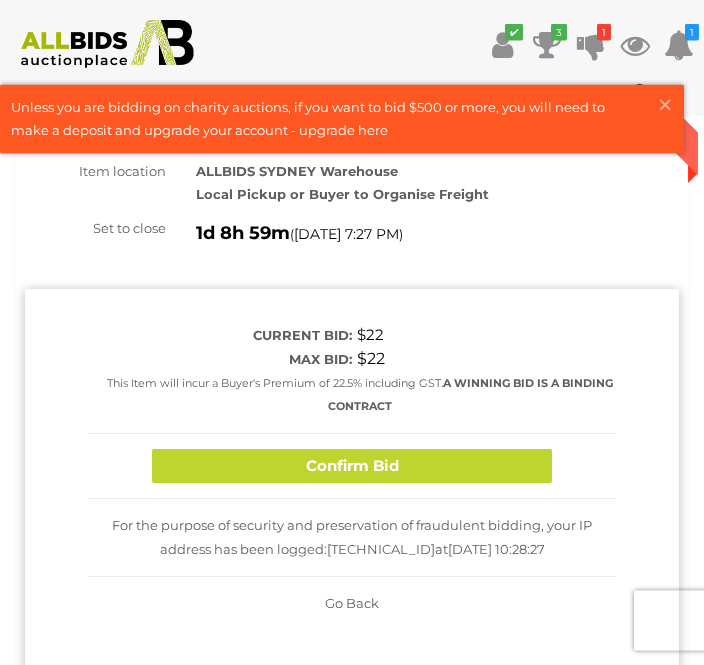 click on "Confirm Bid" at bounding box center [352, 467] 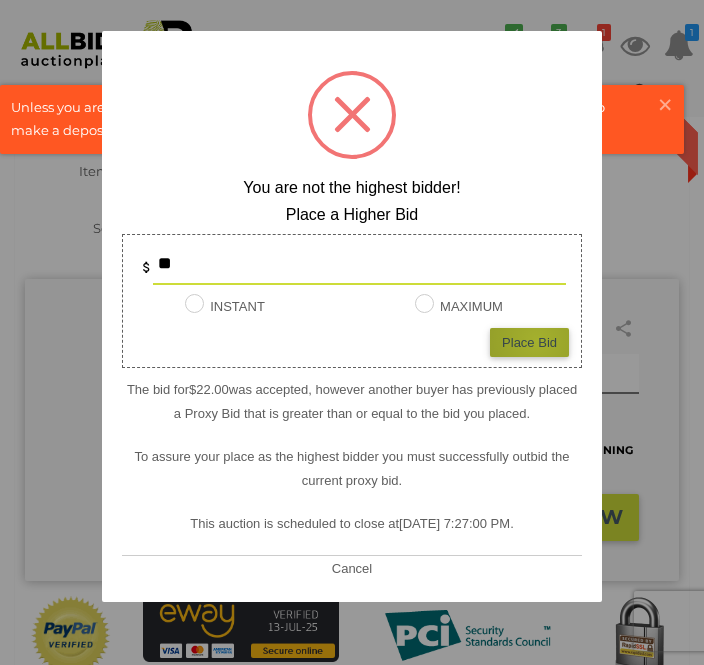 click on "Place Bid" at bounding box center (529, 342) 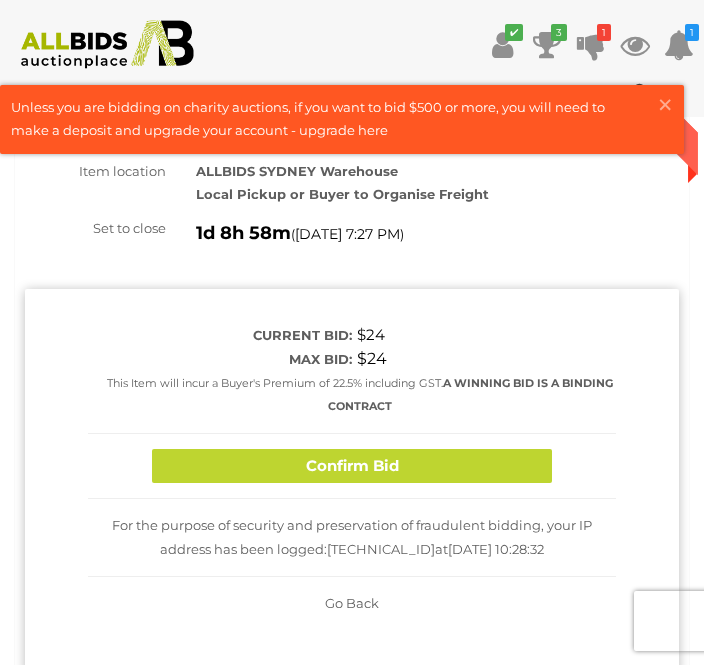 click on "Confirm Bid" at bounding box center [352, 466] 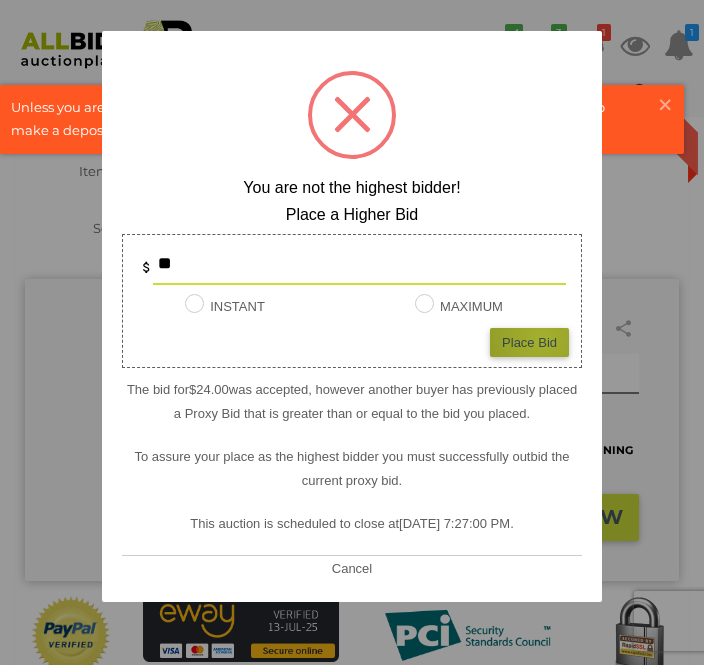 click on "Place Bid" at bounding box center [529, 342] 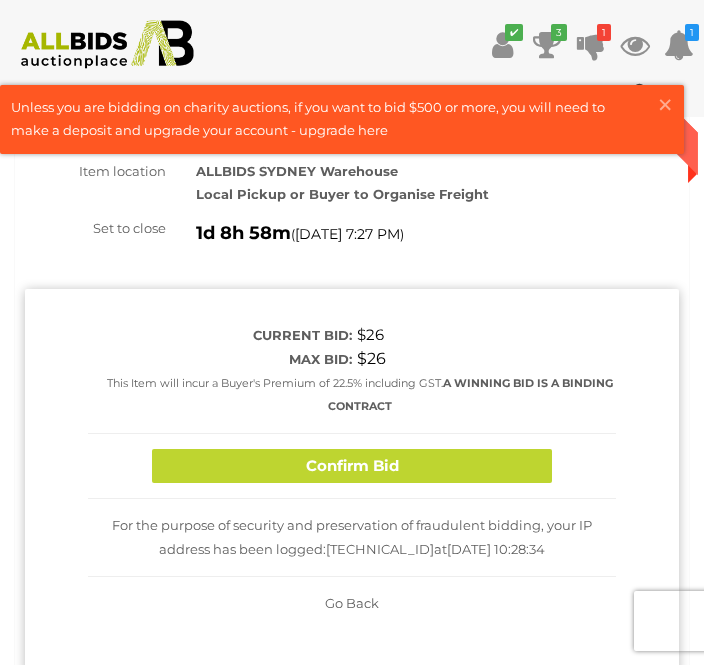 click on "Confirm Bid" at bounding box center (352, 466) 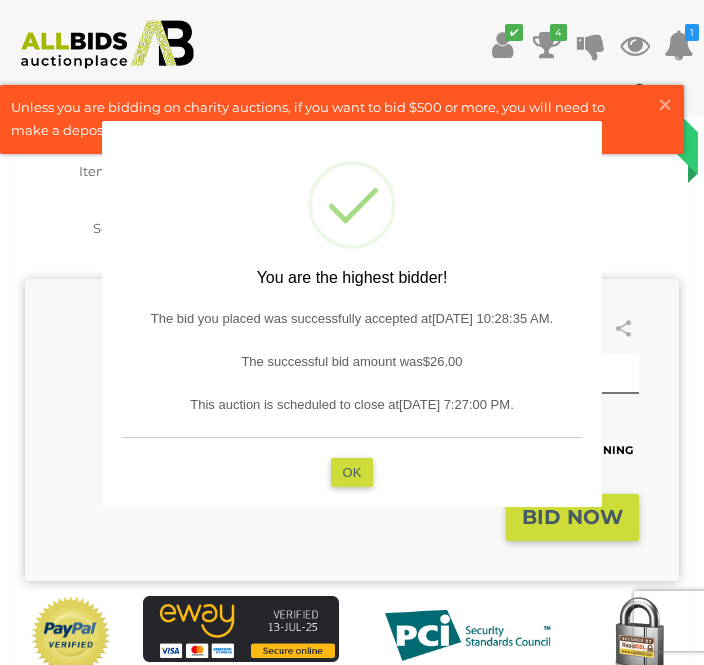 type 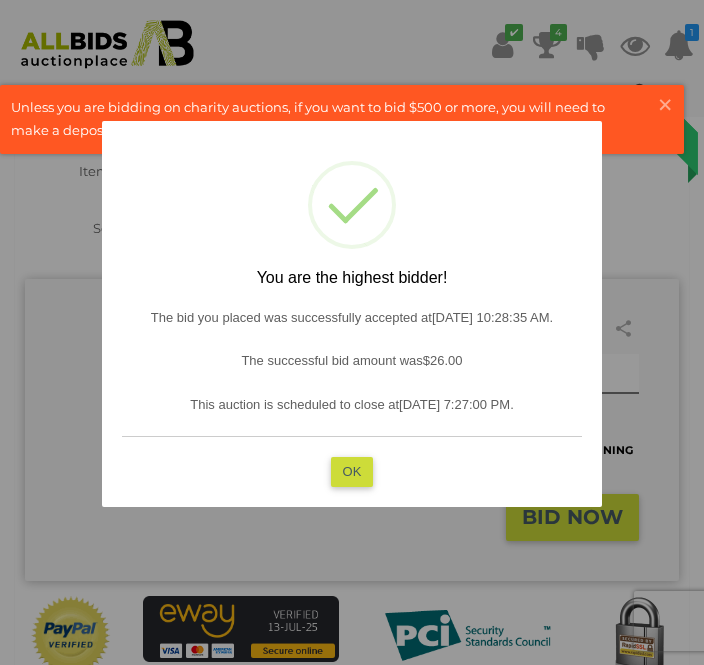 click at bounding box center (352, 332) 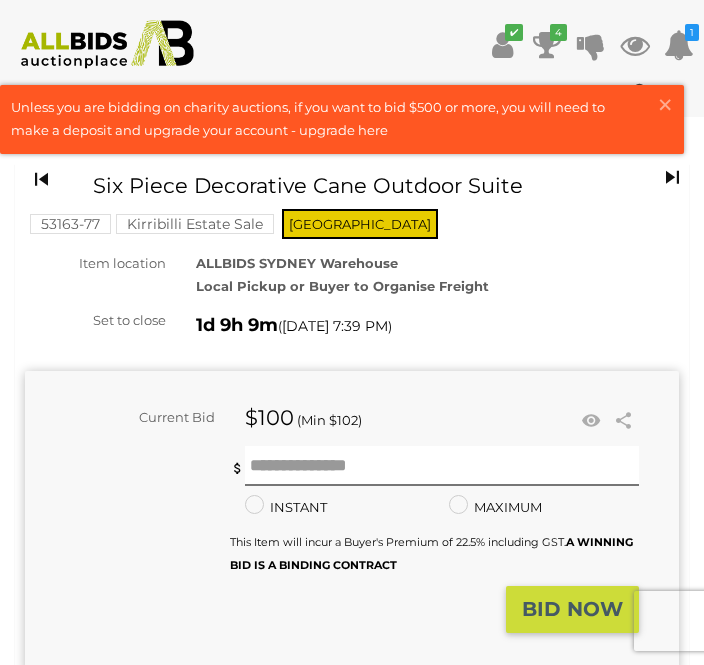 scroll, scrollTop: 0, scrollLeft: 0, axis: both 